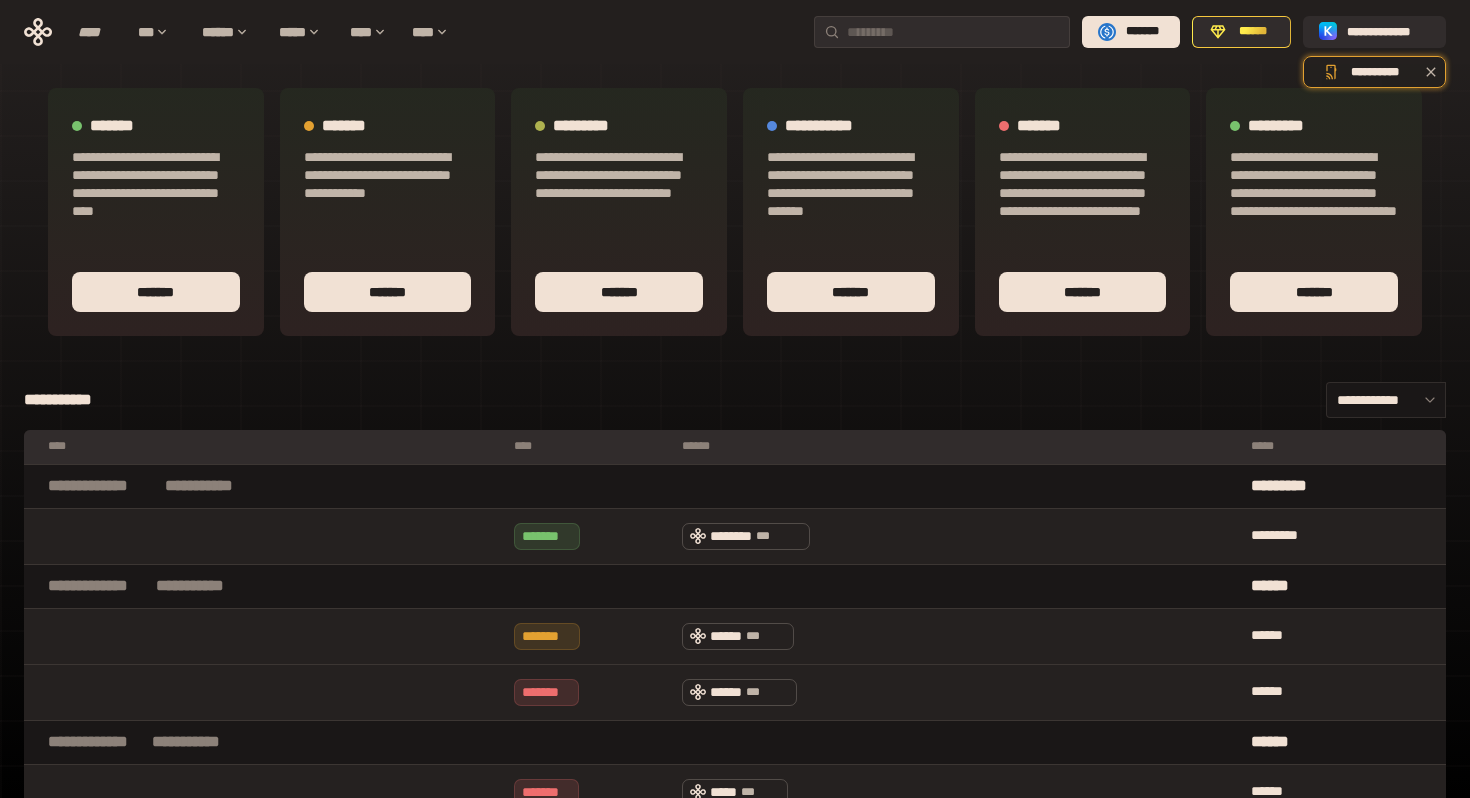 scroll, scrollTop: 0, scrollLeft: 0, axis: both 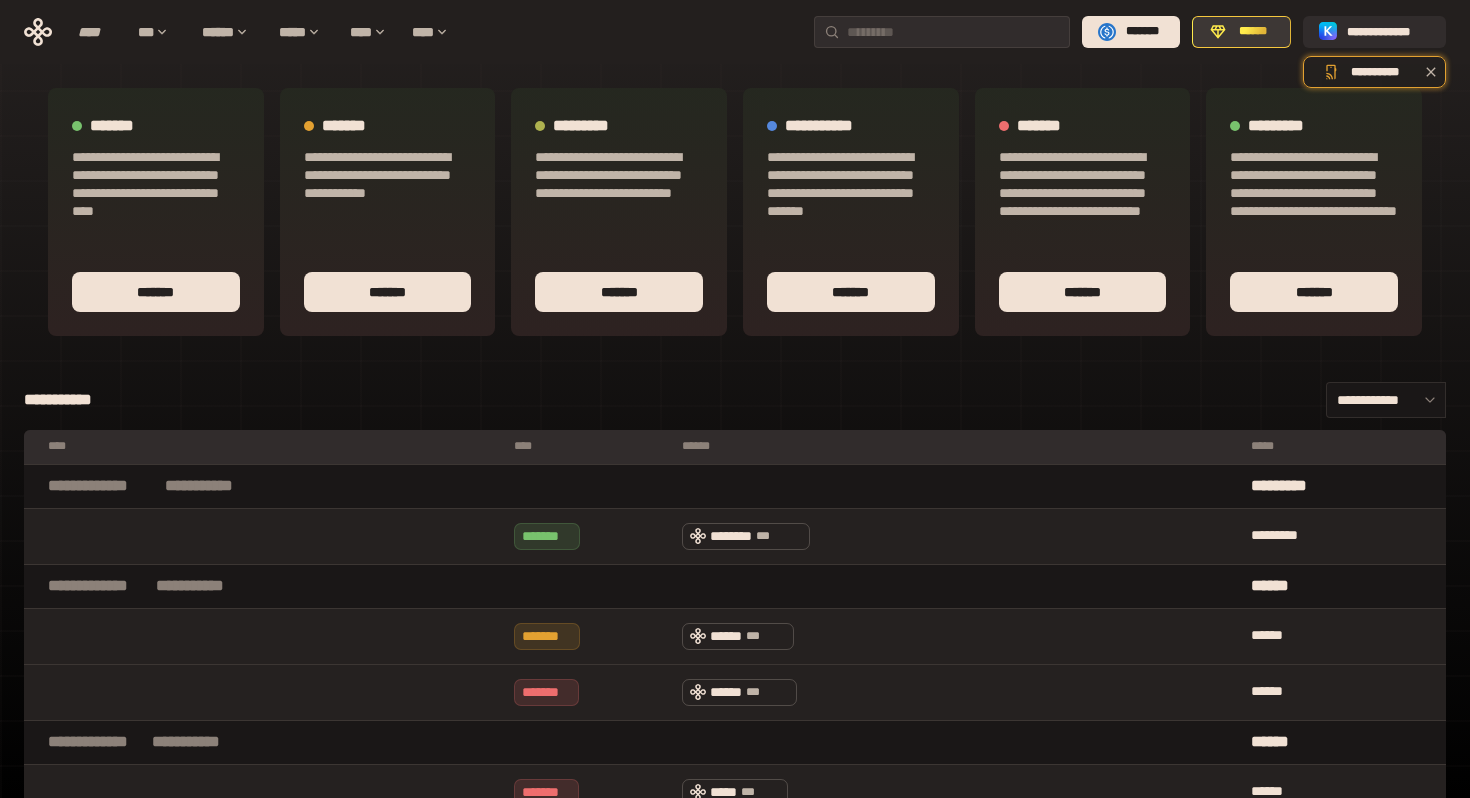 click on "******" at bounding box center (1252, 32) 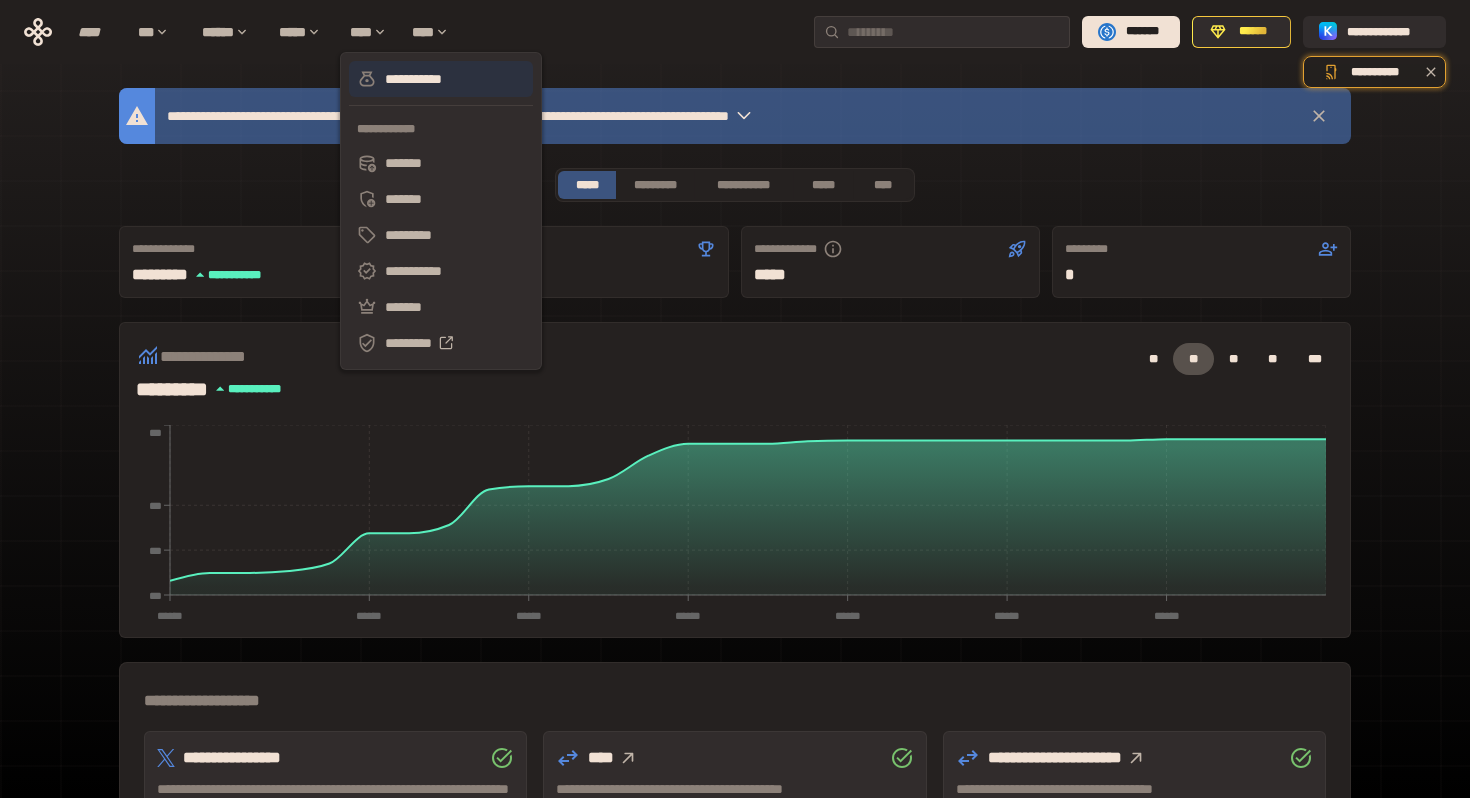 click on "**********" at bounding box center [441, 79] 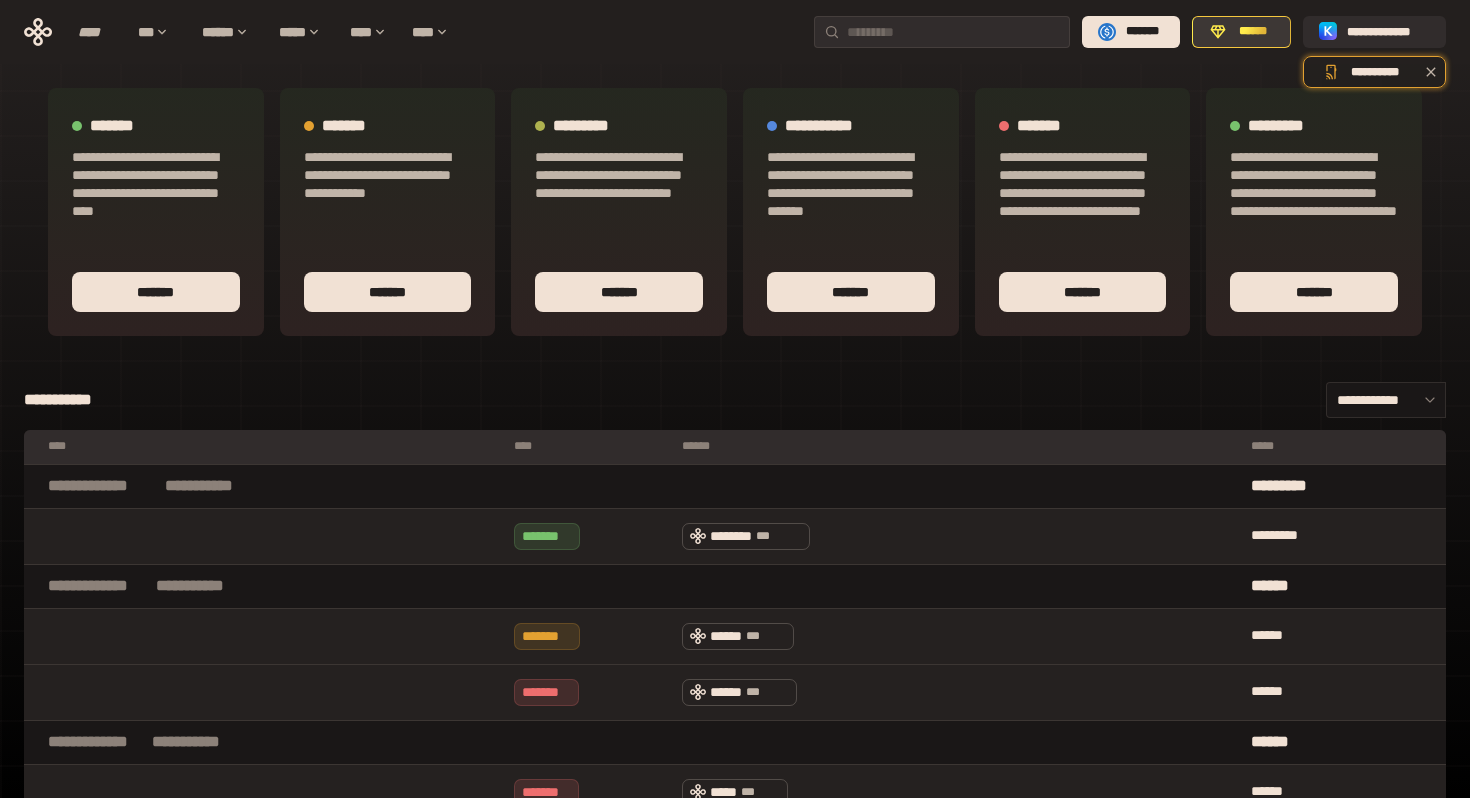 click on "******" at bounding box center (1252, 32) 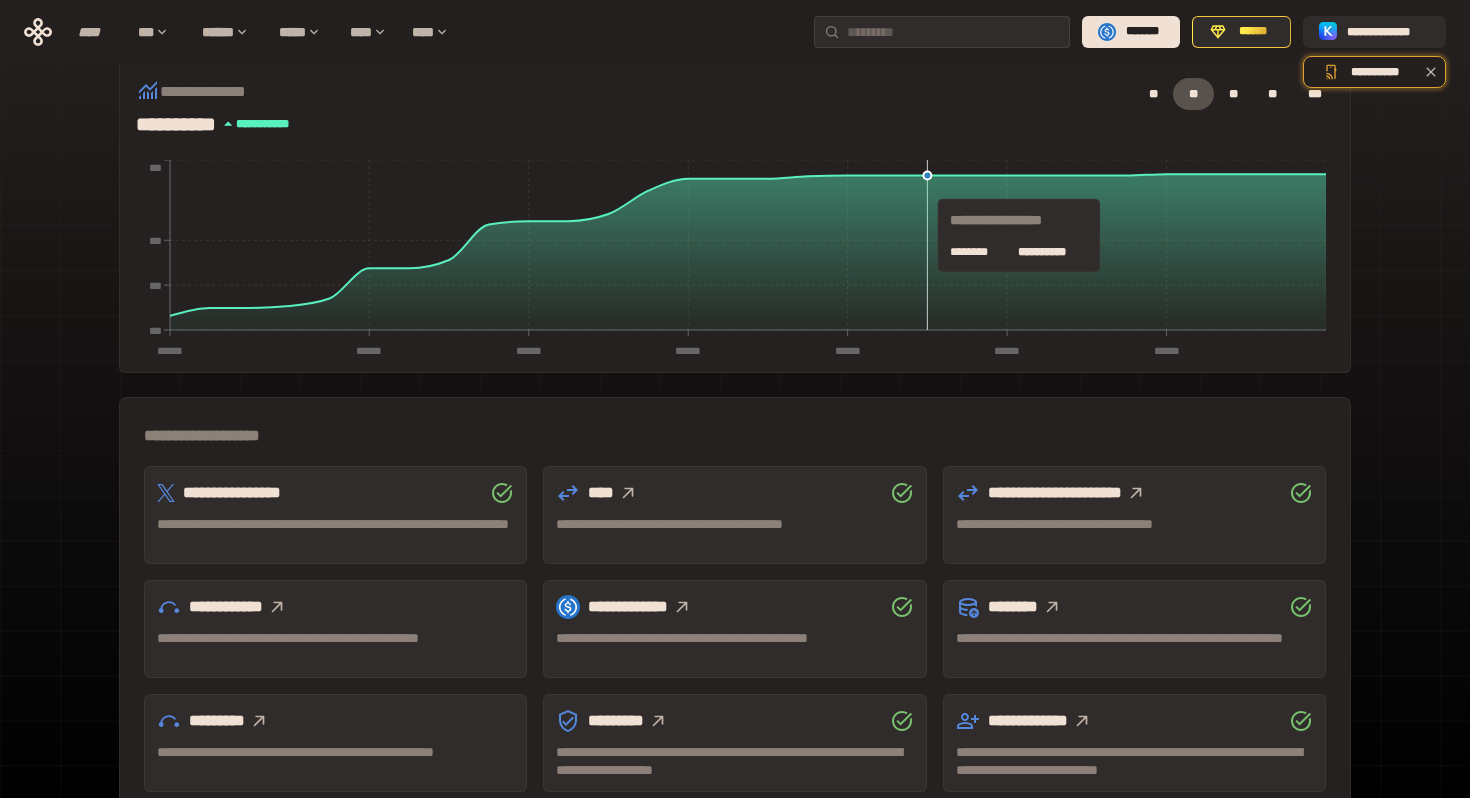 scroll, scrollTop: 266, scrollLeft: 0, axis: vertical 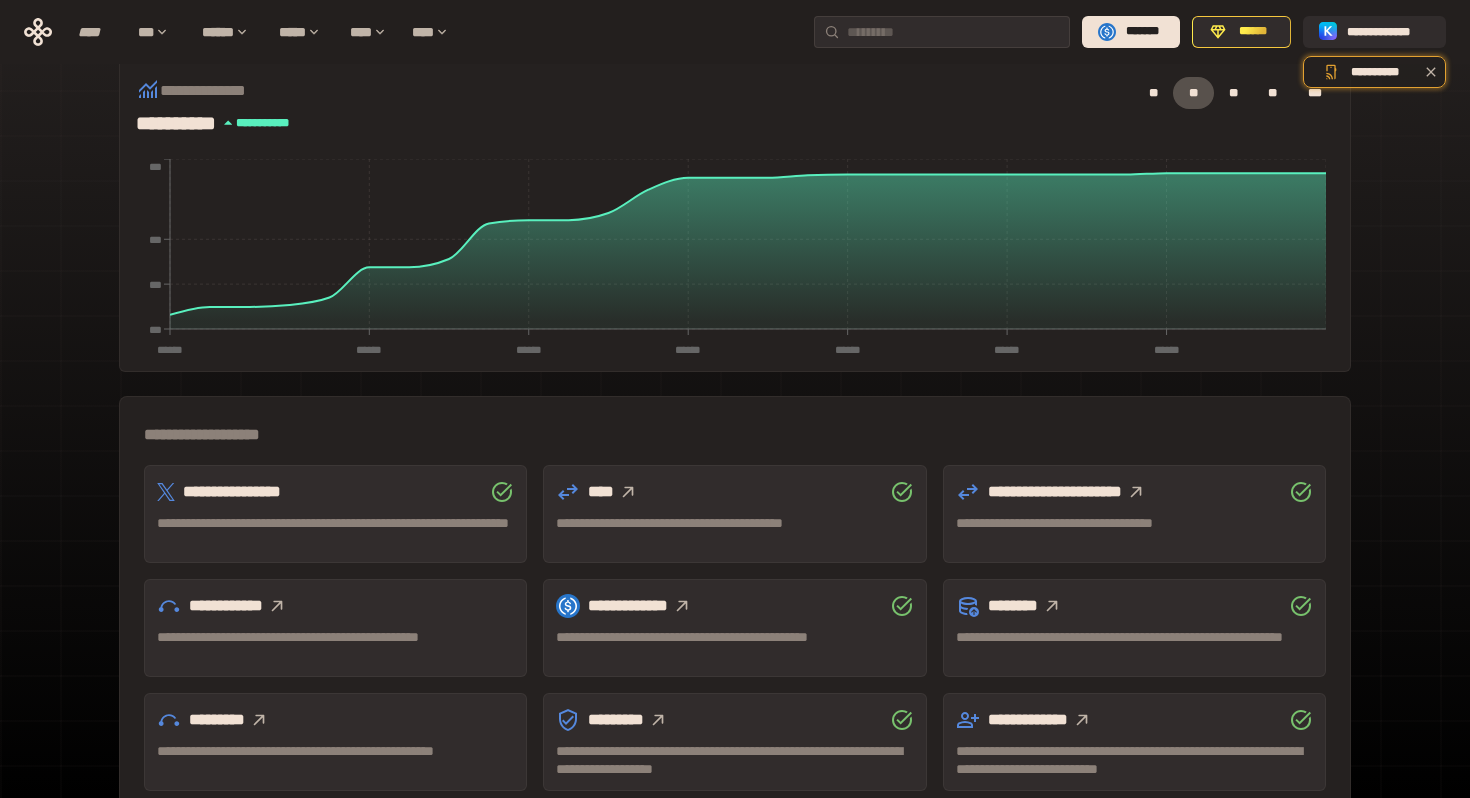 click 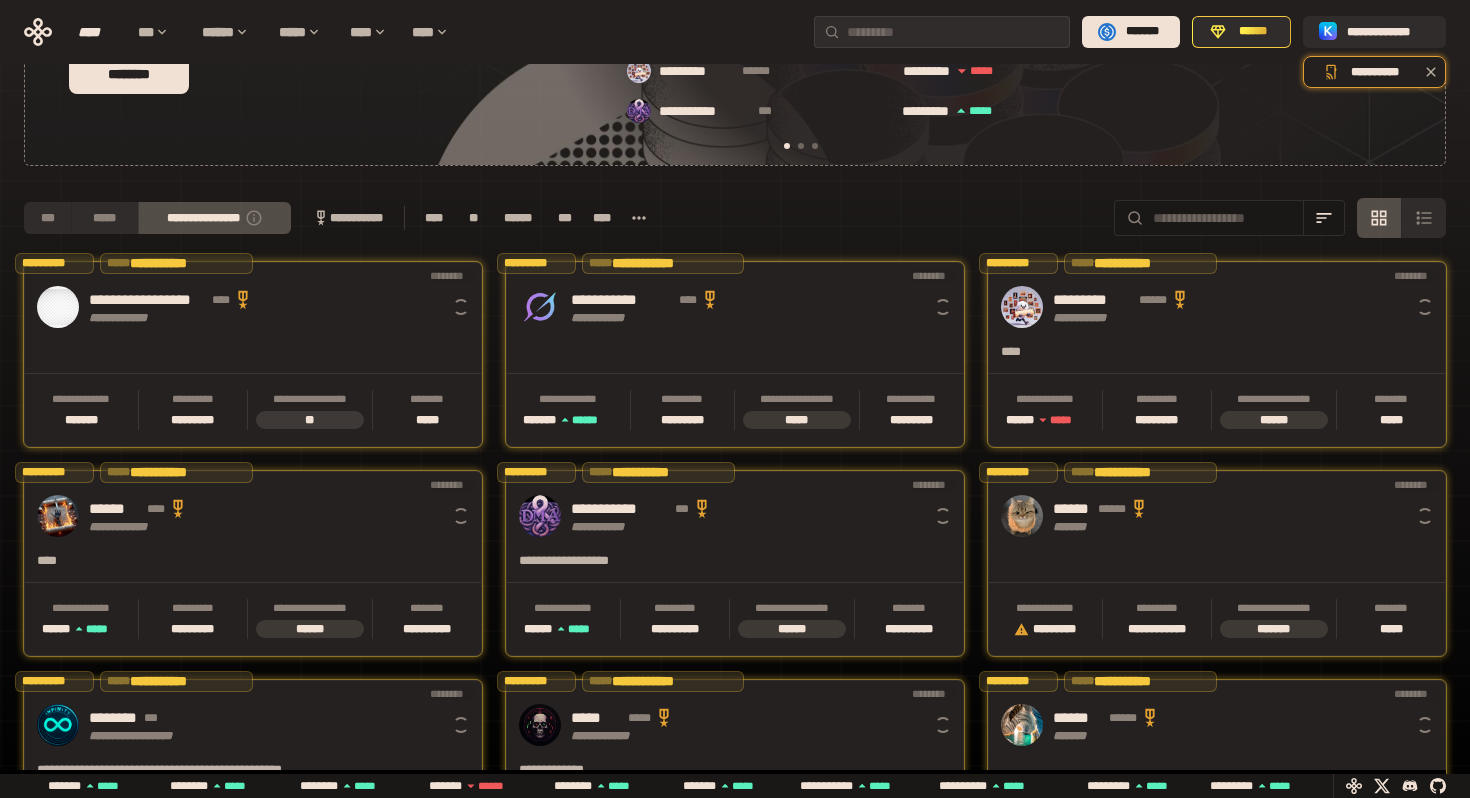 scroll, scrollTop: 0, scrollLeft: 16, axis: horizontal 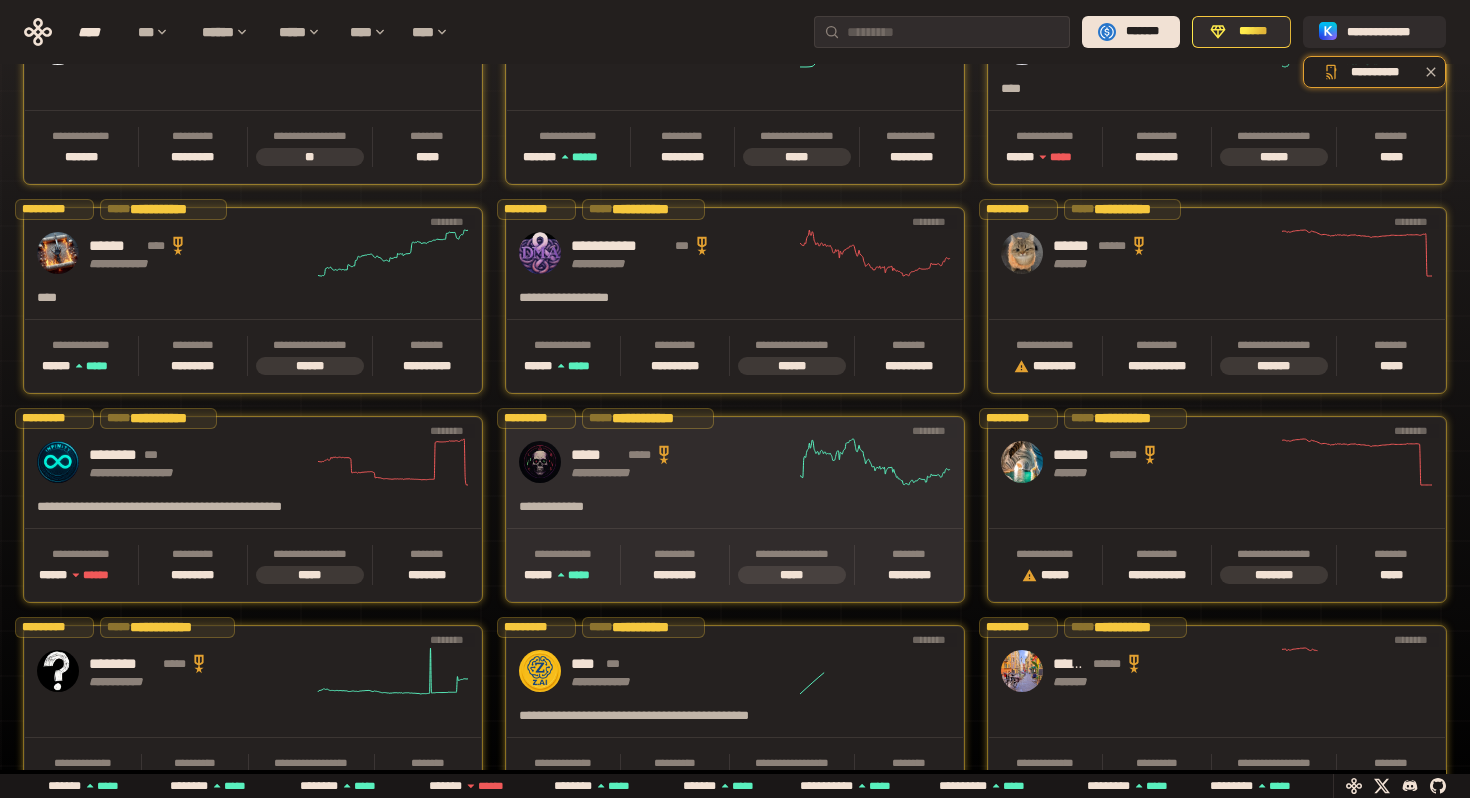 click 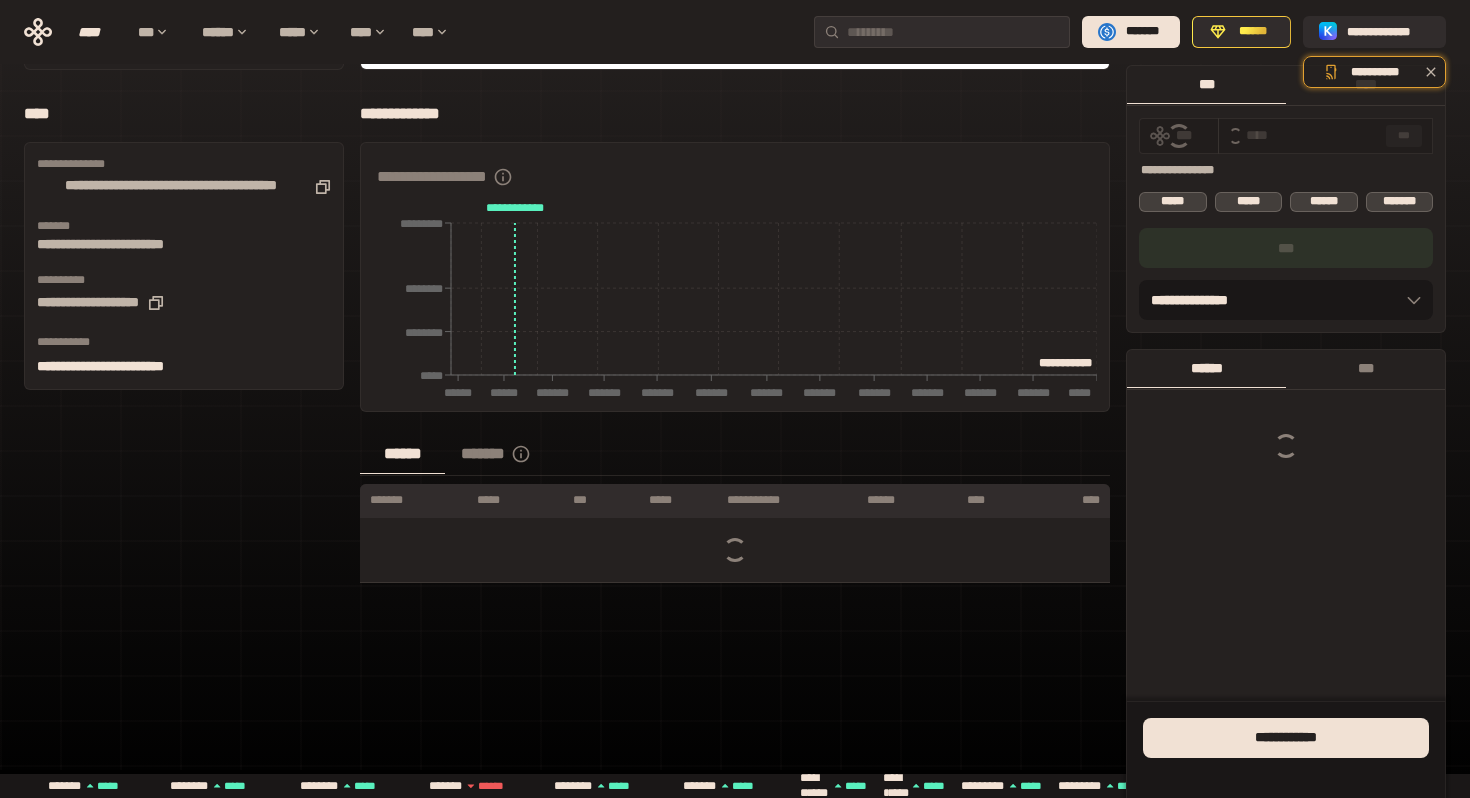 scroll, scrollTop: 0, scrollLeft: 0, axis: both 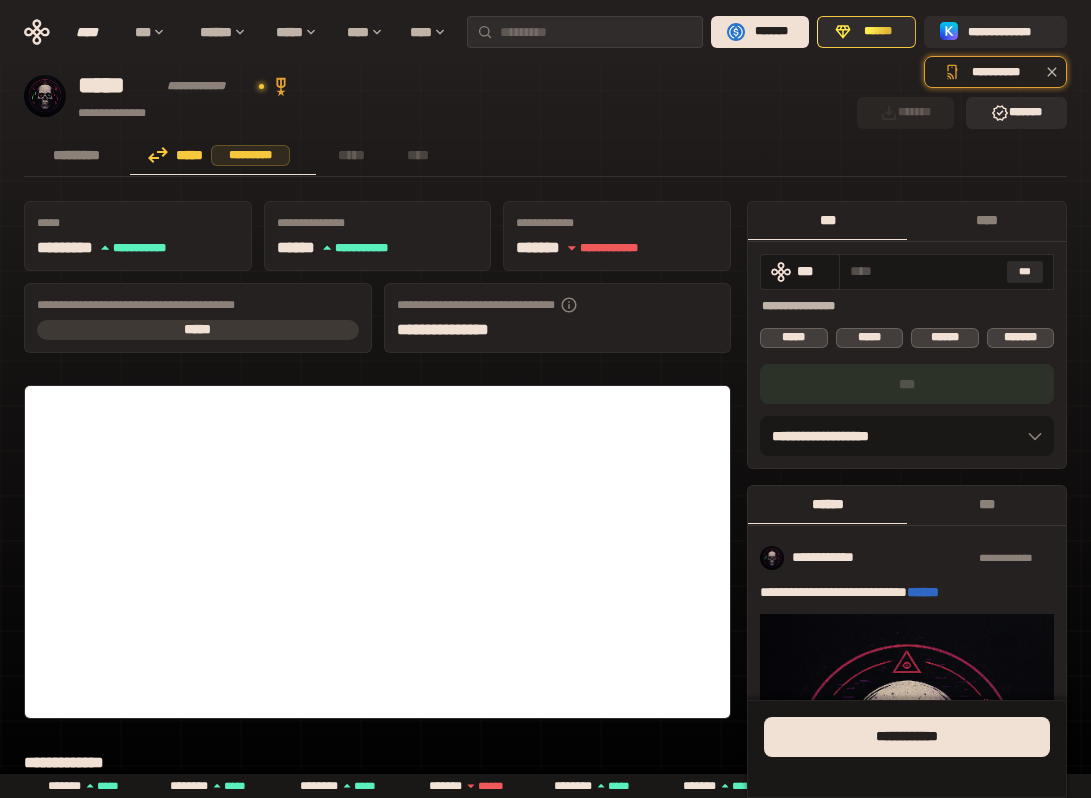 click on "********* *****      ********* ***** ****" at bounding box center (545, 157) 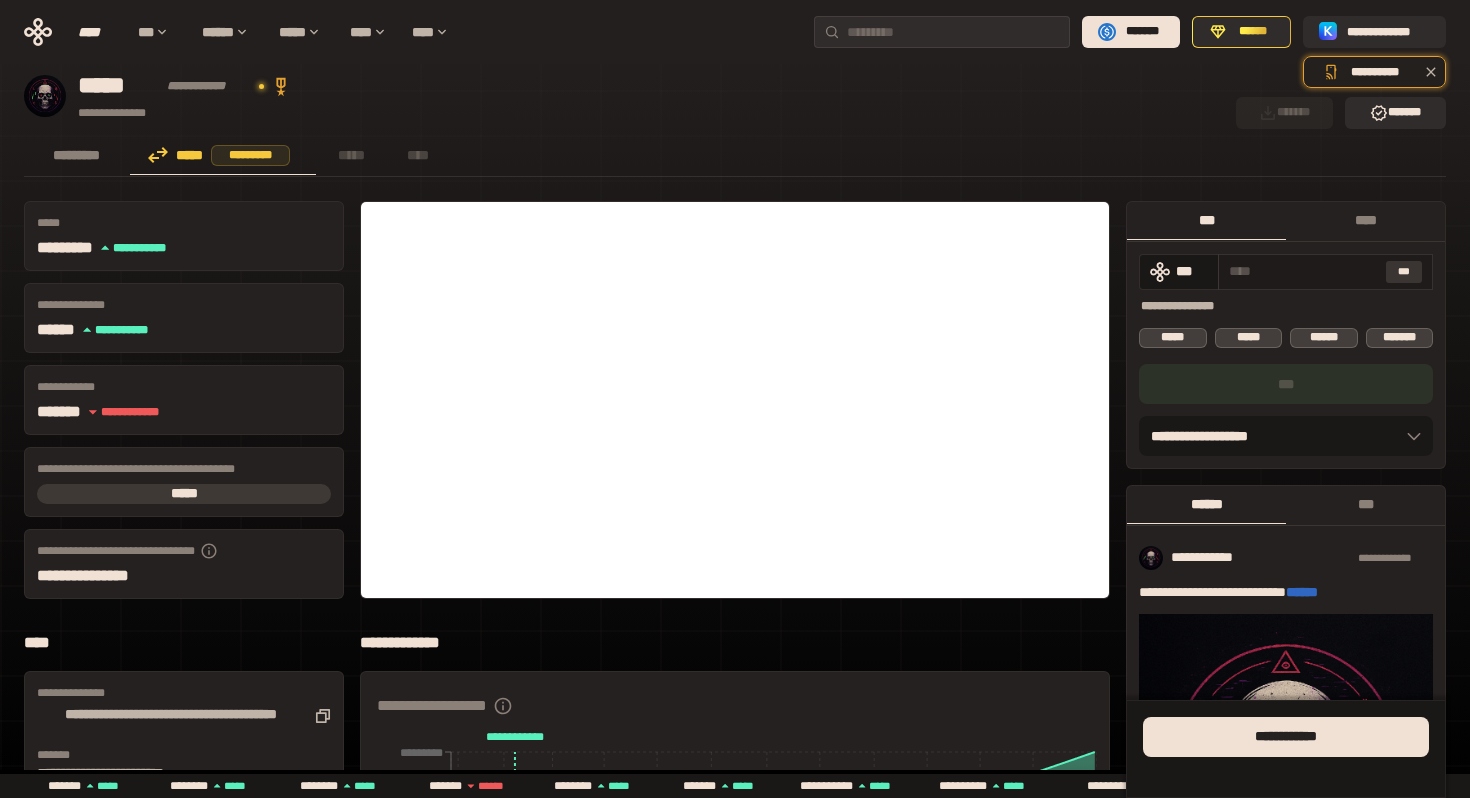click on "***" at bounding box center (1404, 272) 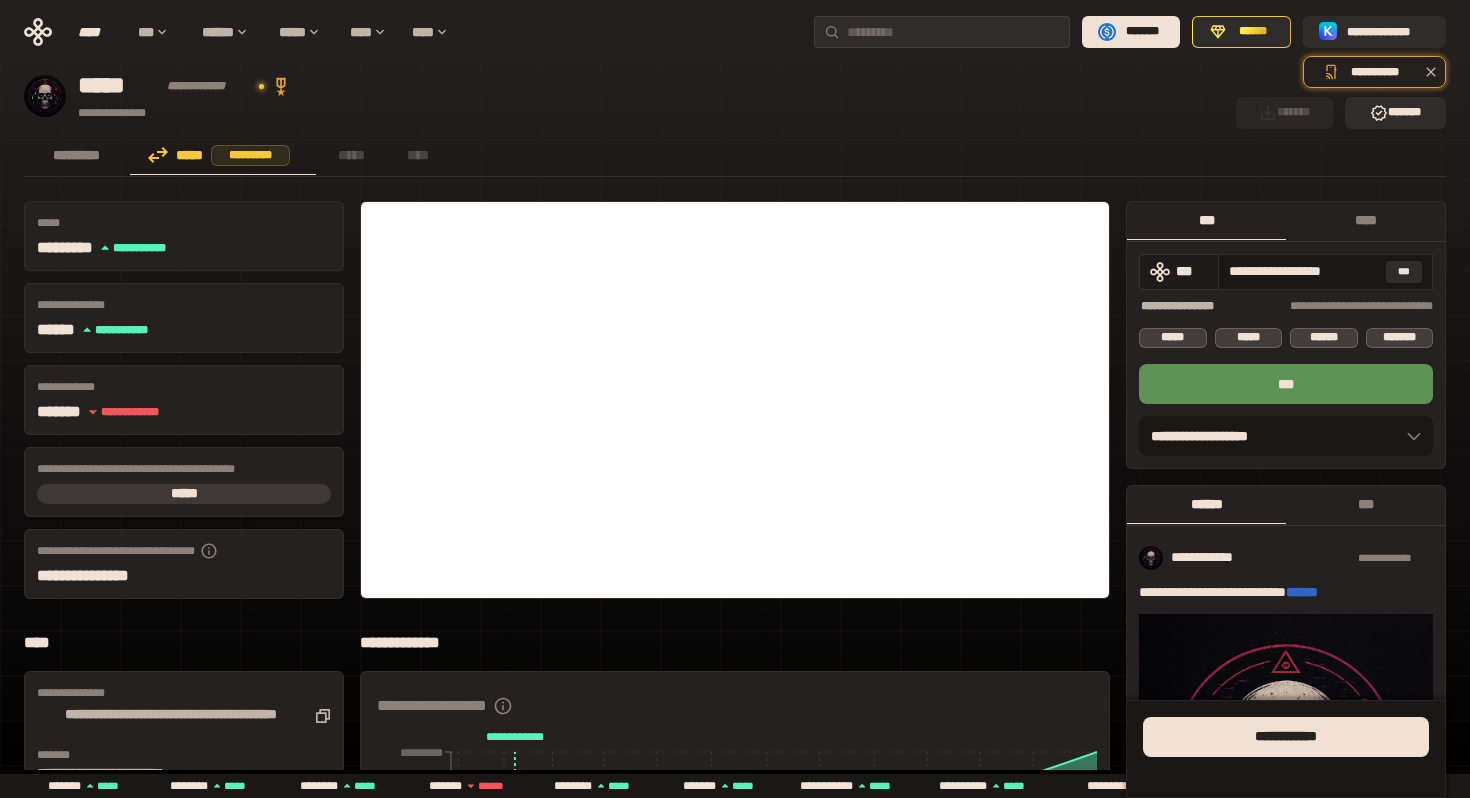 drag, startPoint x: 1372, startPoint y: 273, endPoint x: 1189, endPoint y: 266, distance: 183.13383 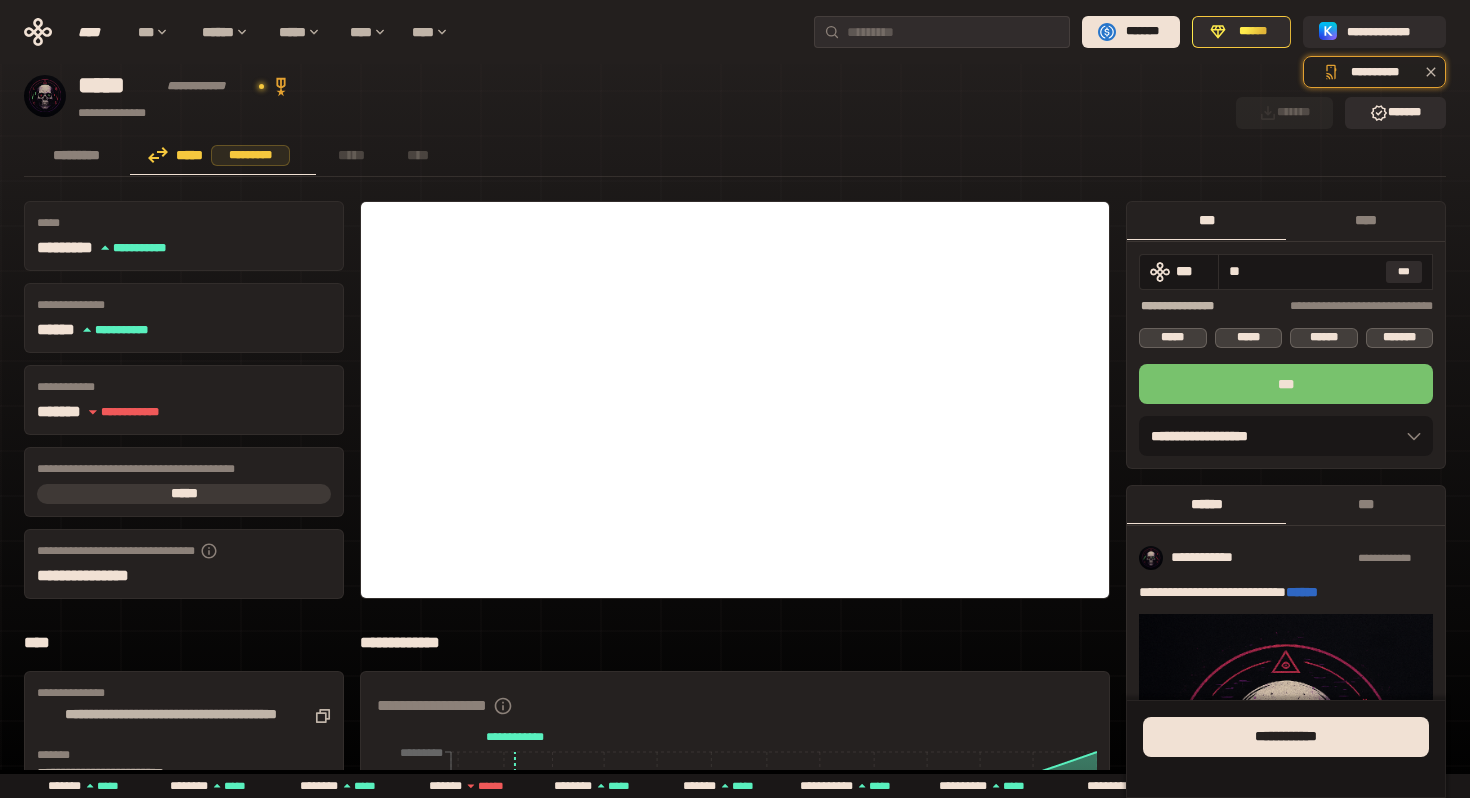 type on "**" 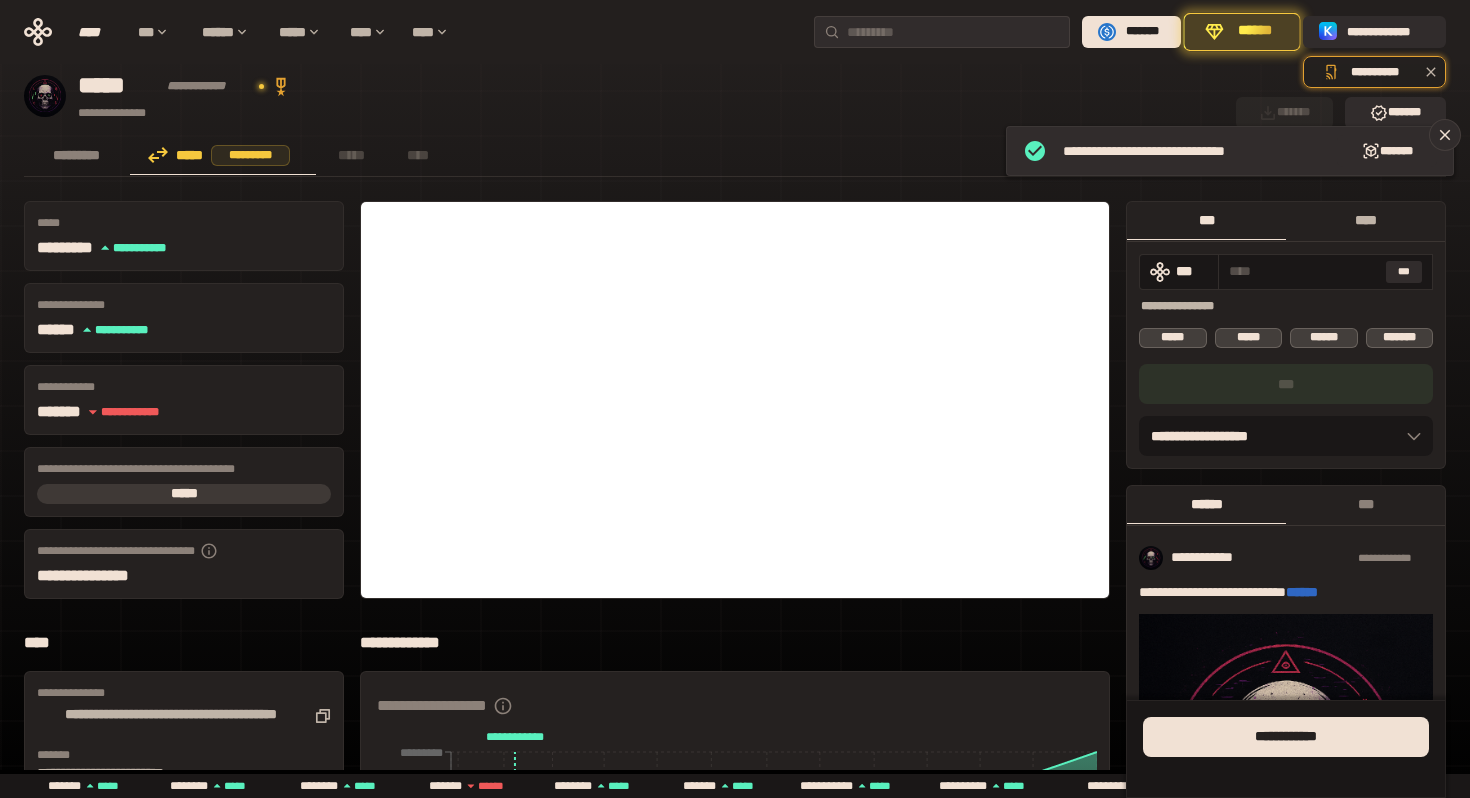 click on "****" at bounding box center (1365, 220) 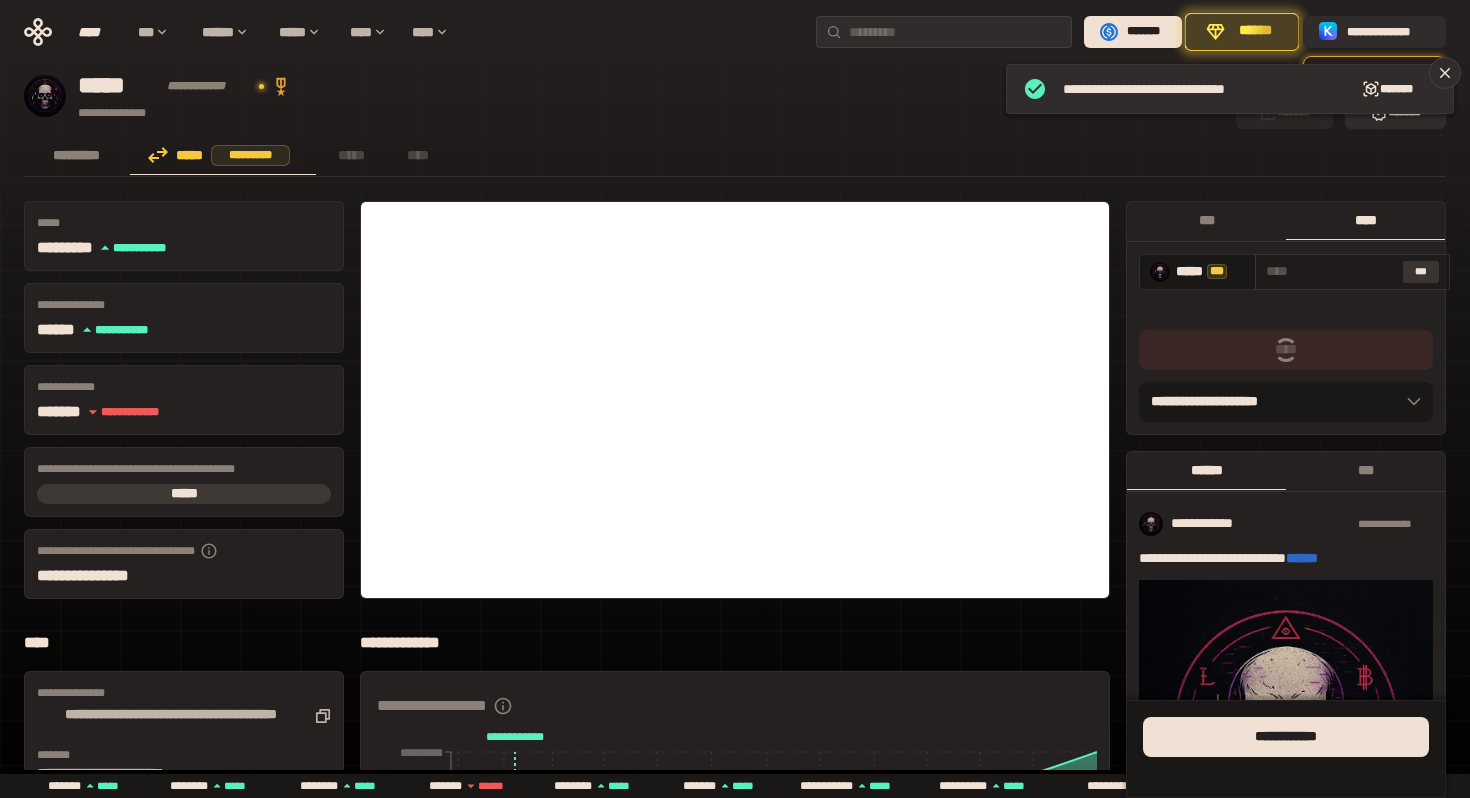 click on "***" at bounding box center [1421, 272] 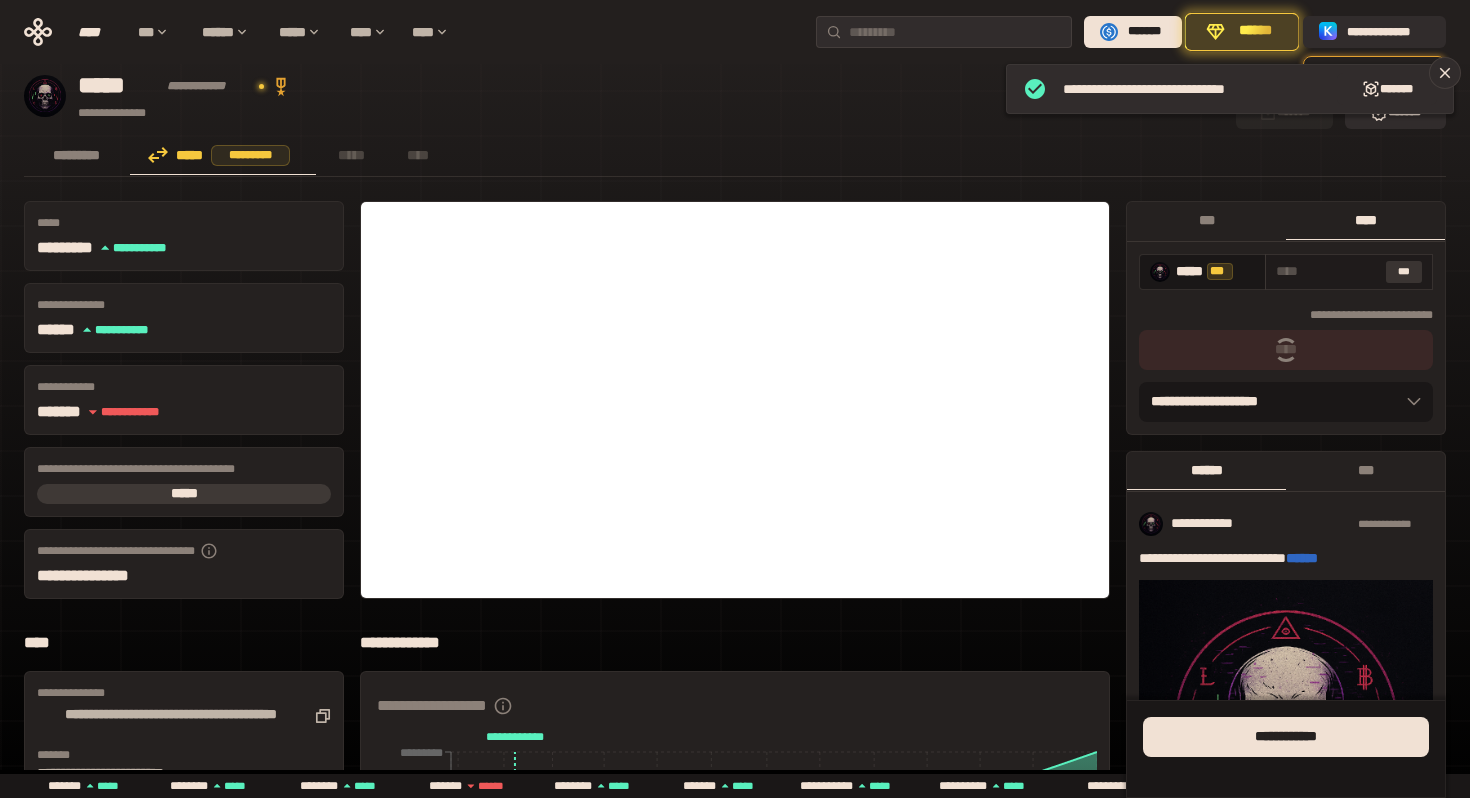 type on "**********" 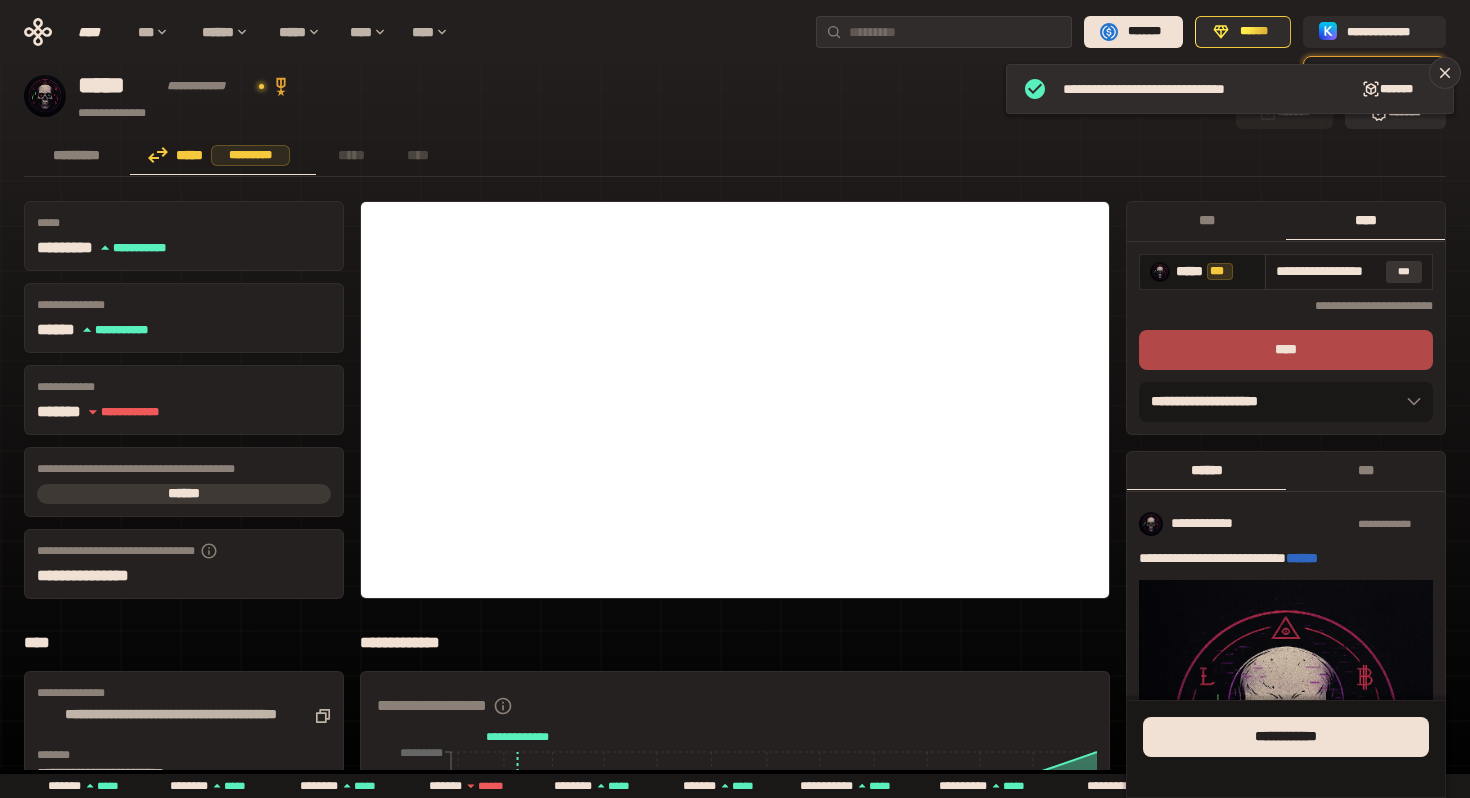 click on "***" at bounding box center (1404, 272) 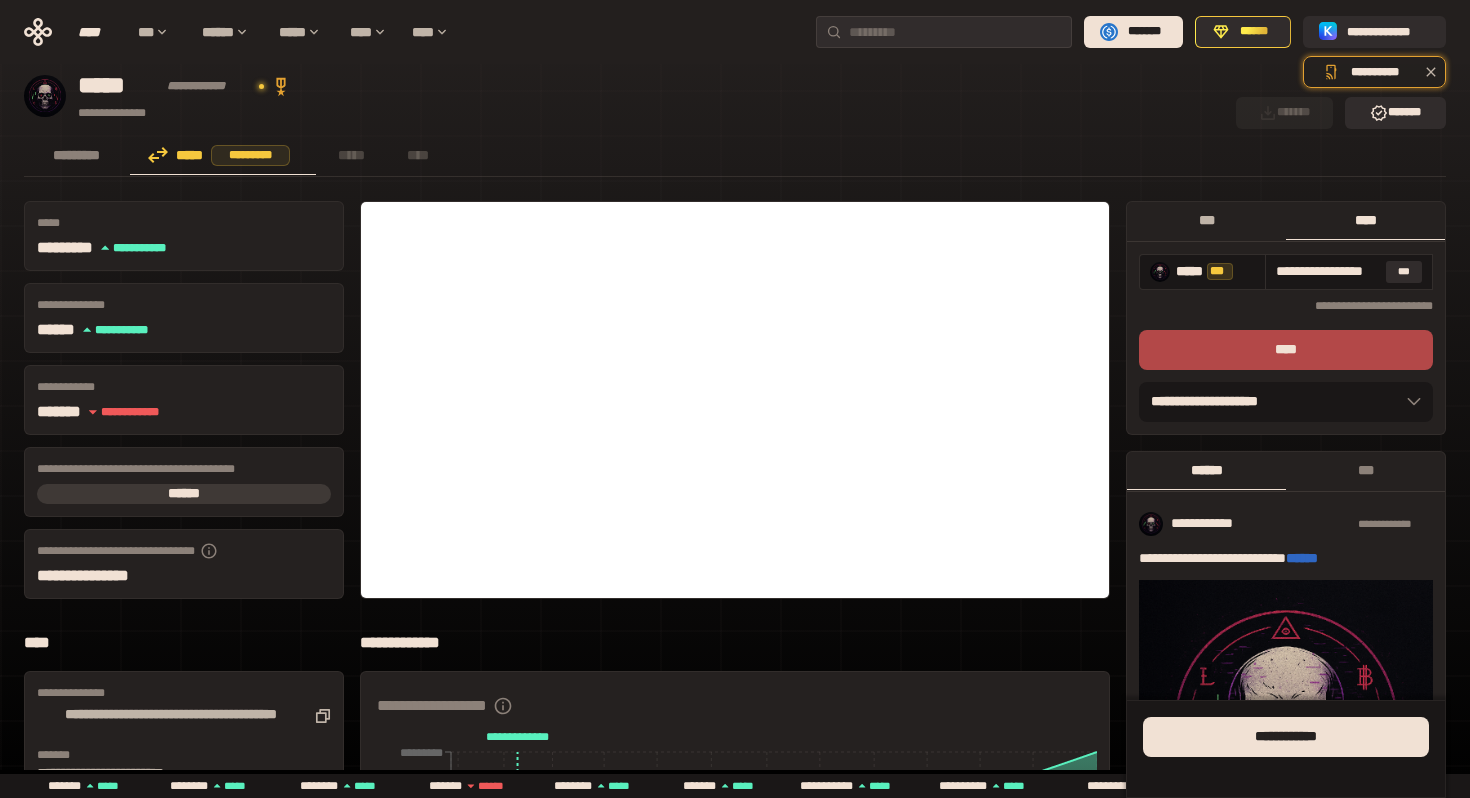 click on "***" at bounding box center (1206, 220) 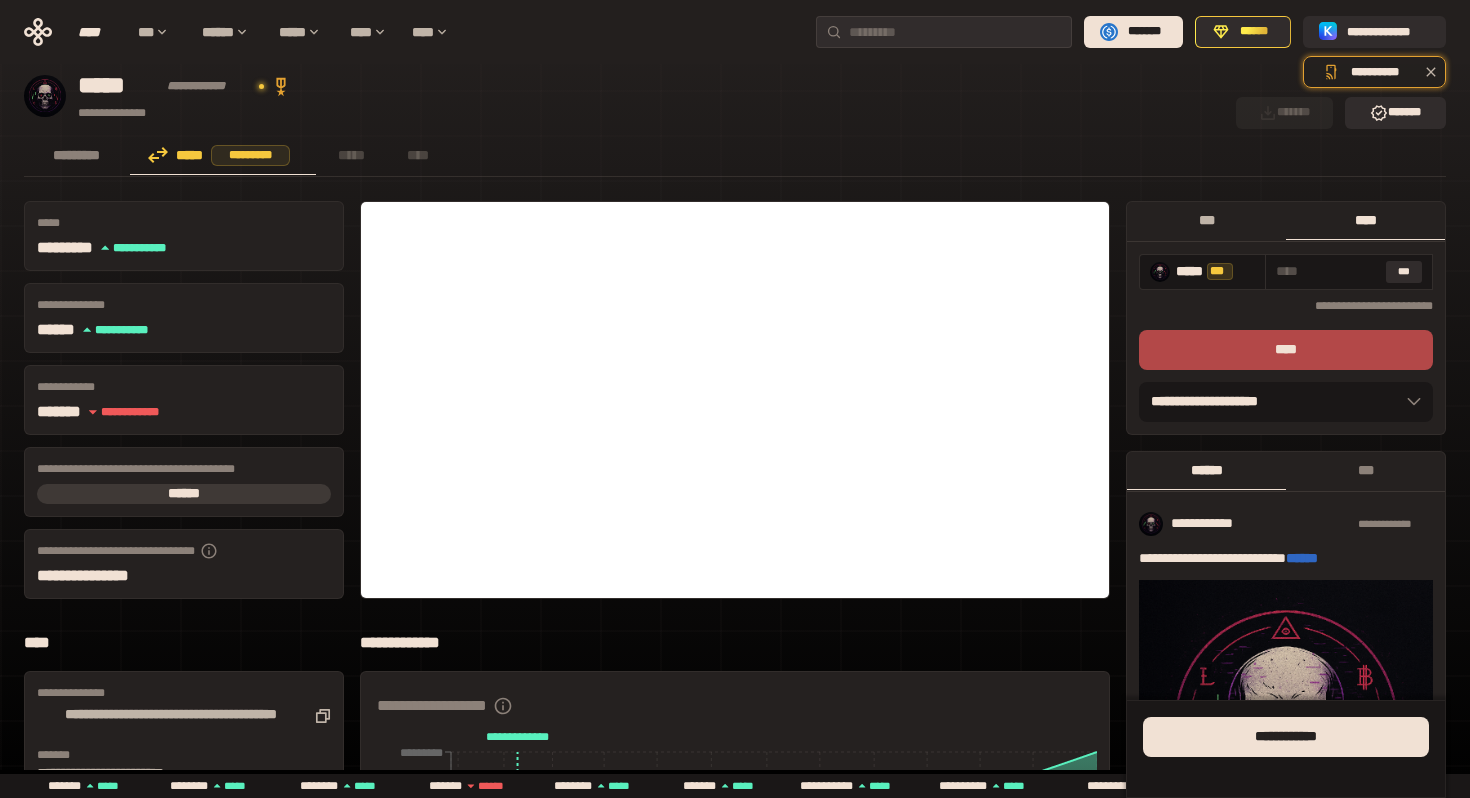 scroll, scrollTop: 0, scrollLeft: 0, axis: both 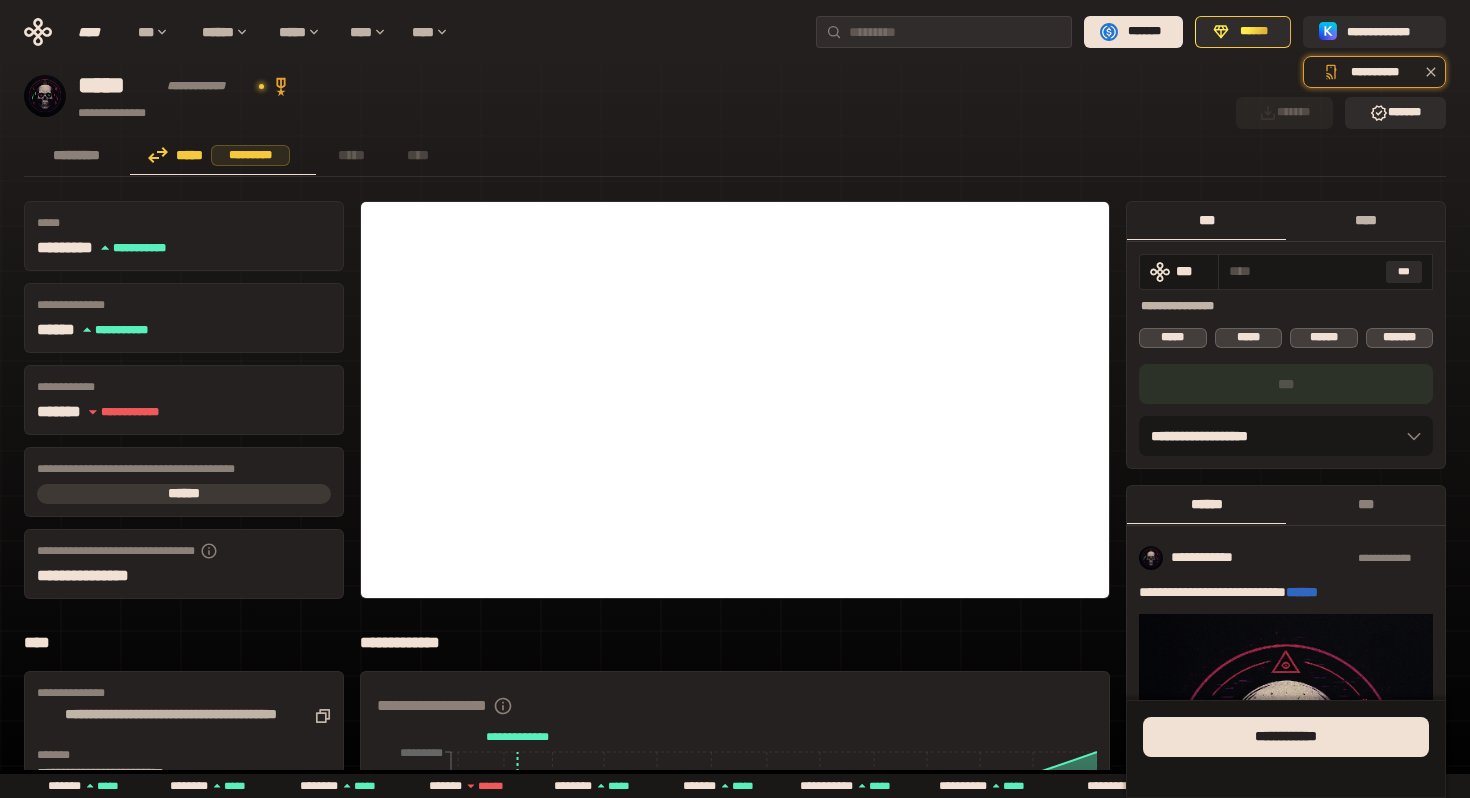 click on "****" at bounding box center [1365, 220] 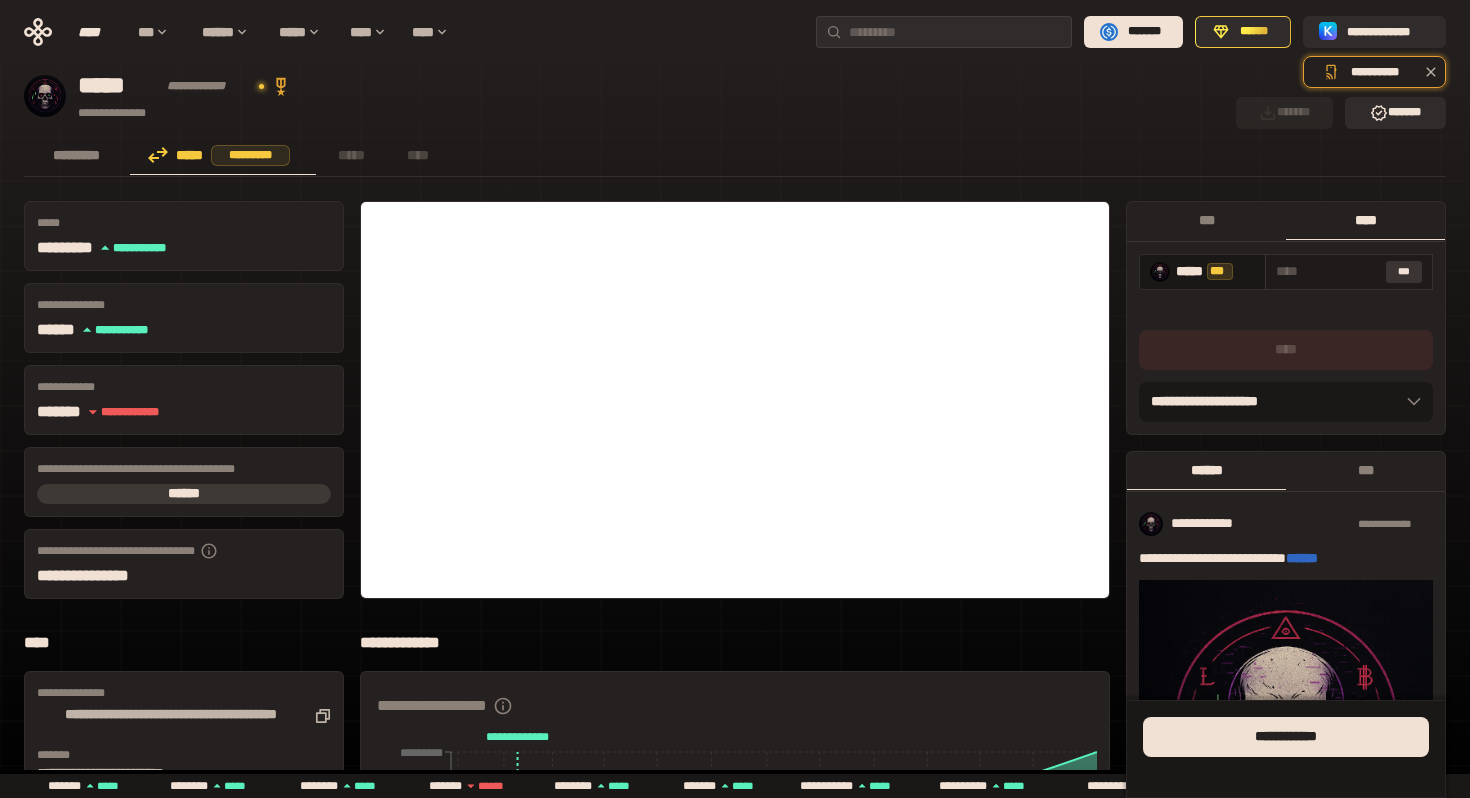 click on "***" at bounding box center [1404, 272] 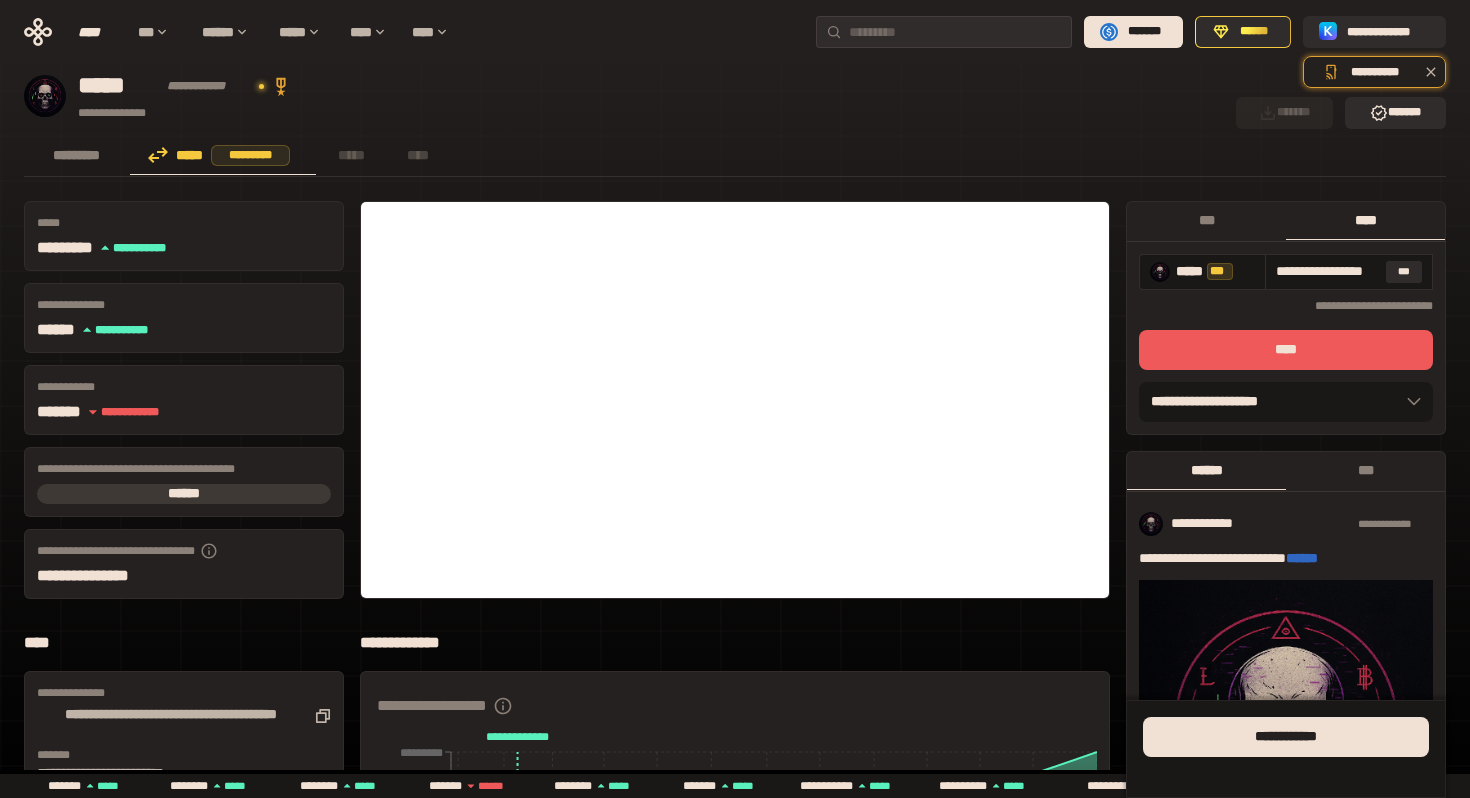 click on "****" at bounding box center (1286, 350) 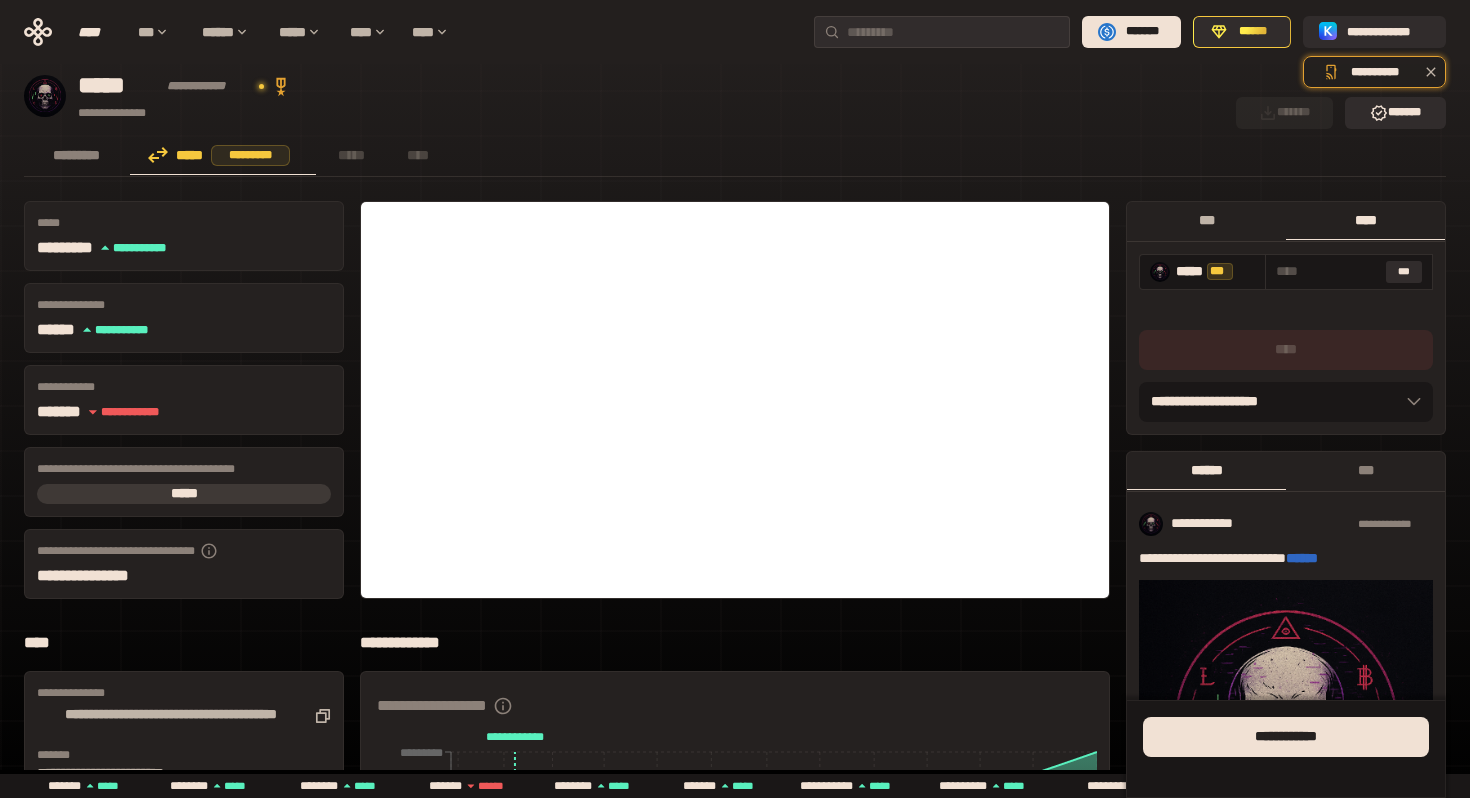 click on "***" at bounding box center (1206, 220) 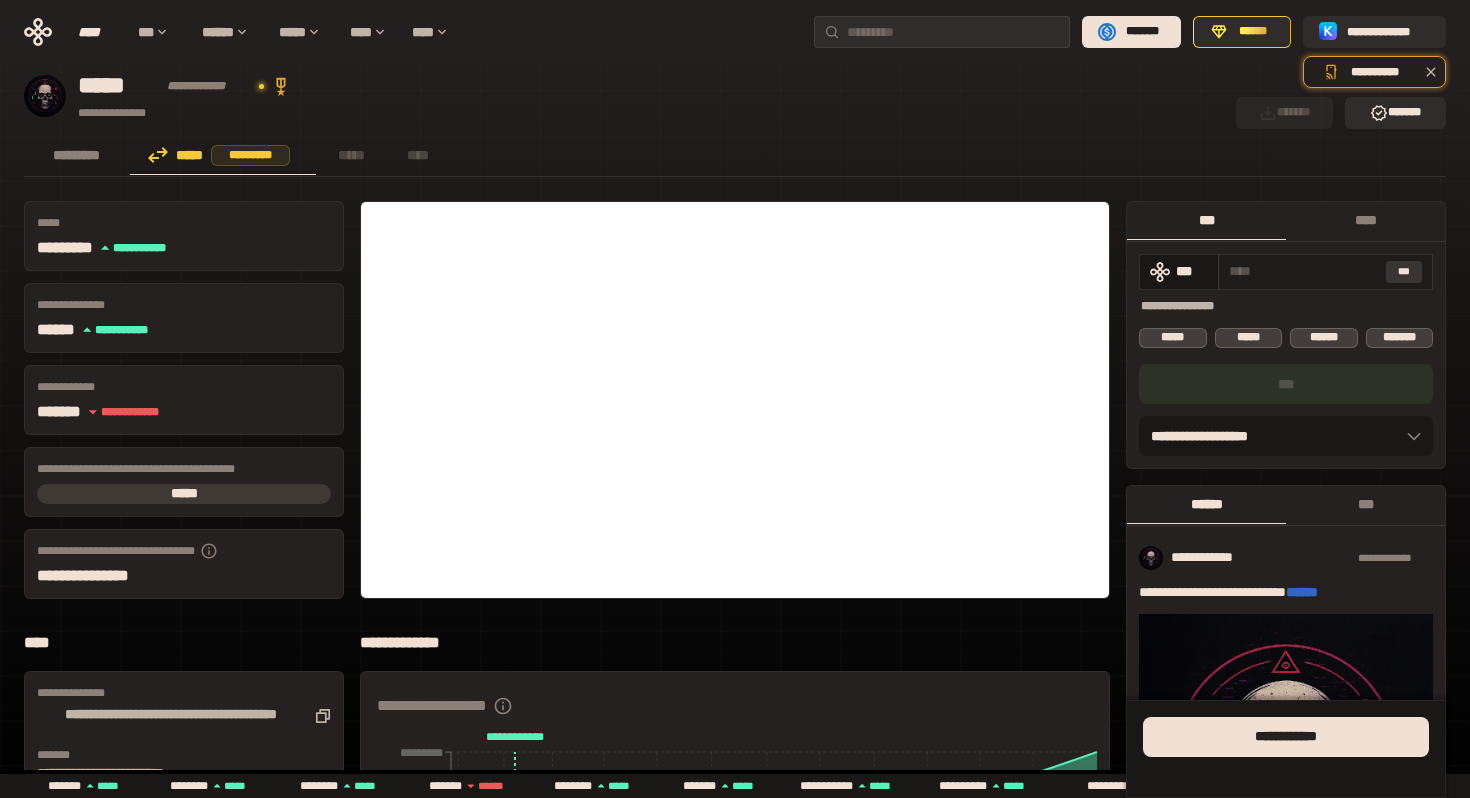 click on "***" at bounding box center (1404, 272) 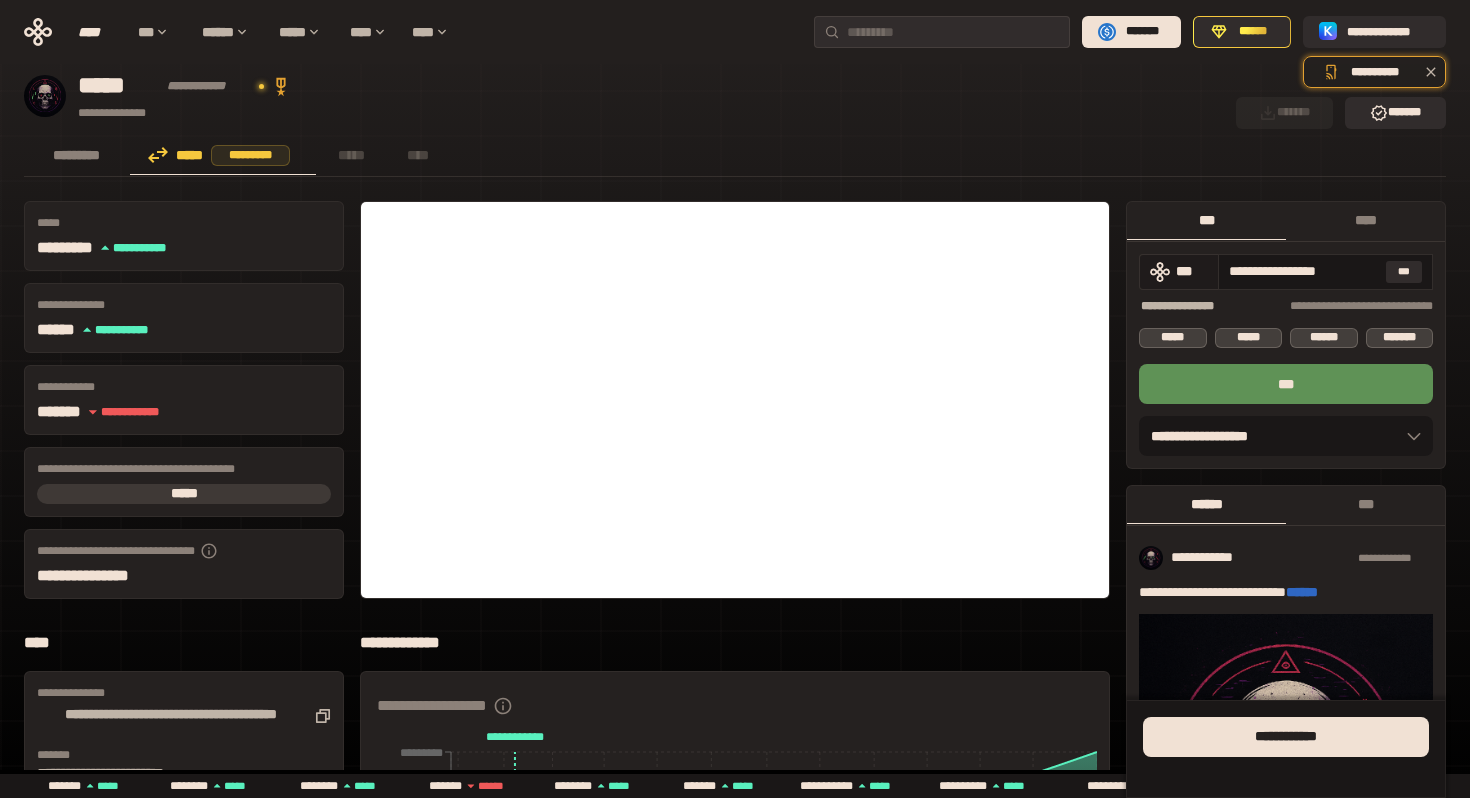 drag, startPoint x: 1376, startPoint y: 272, endPoint x: 1176, endPoint y: 262, distance: 200.24985 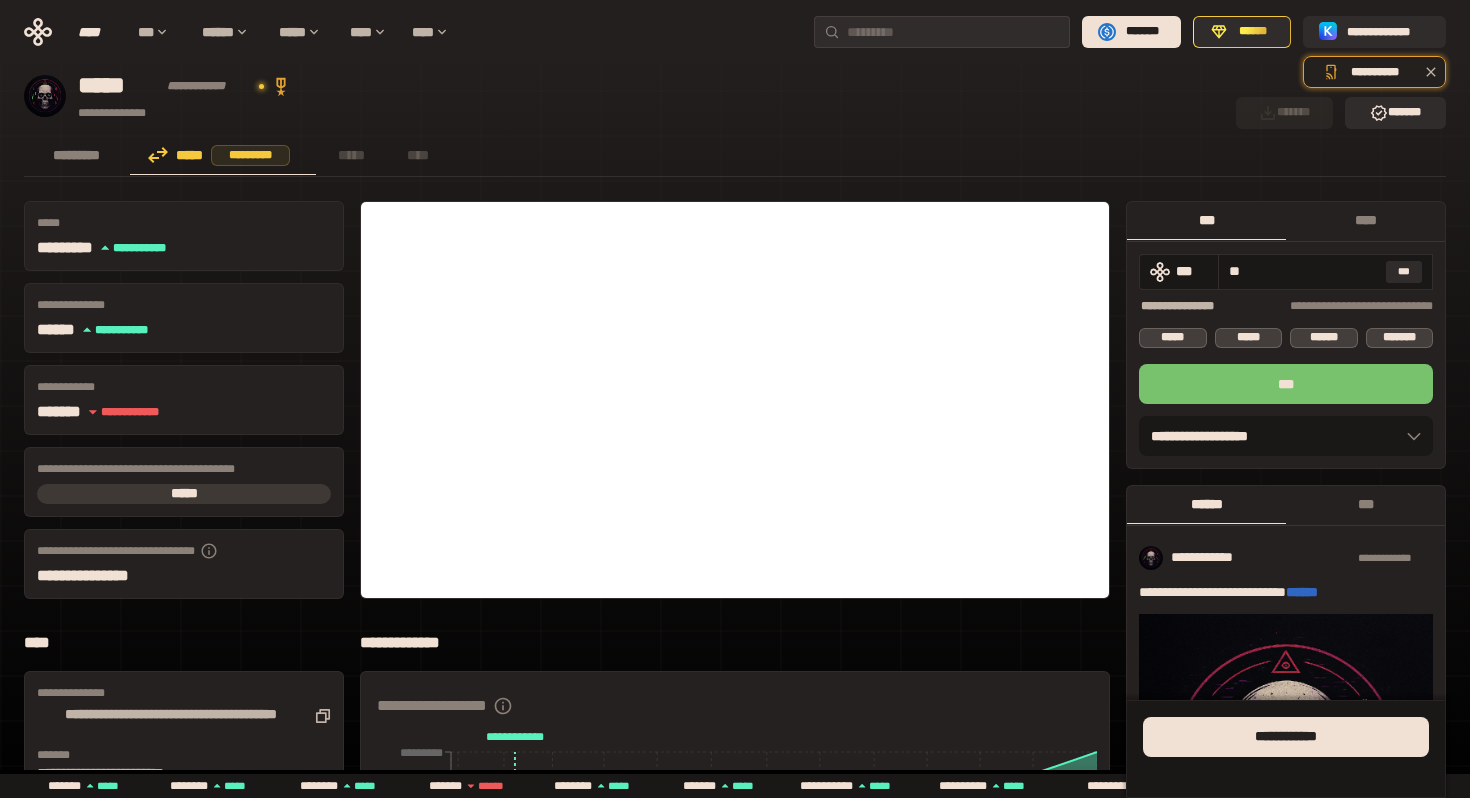 type on "**" 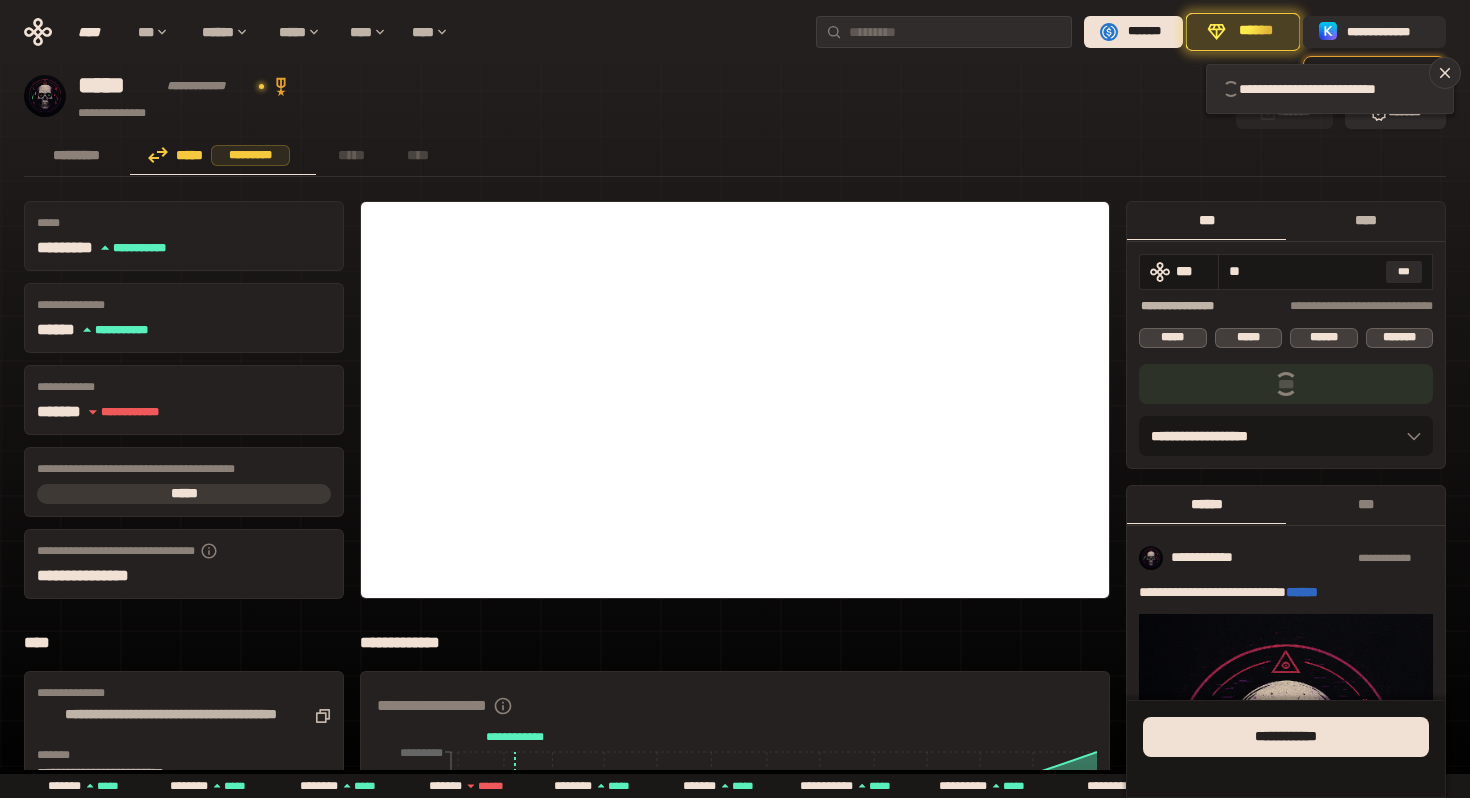 click on "****" at bounding box center [1365, 220] 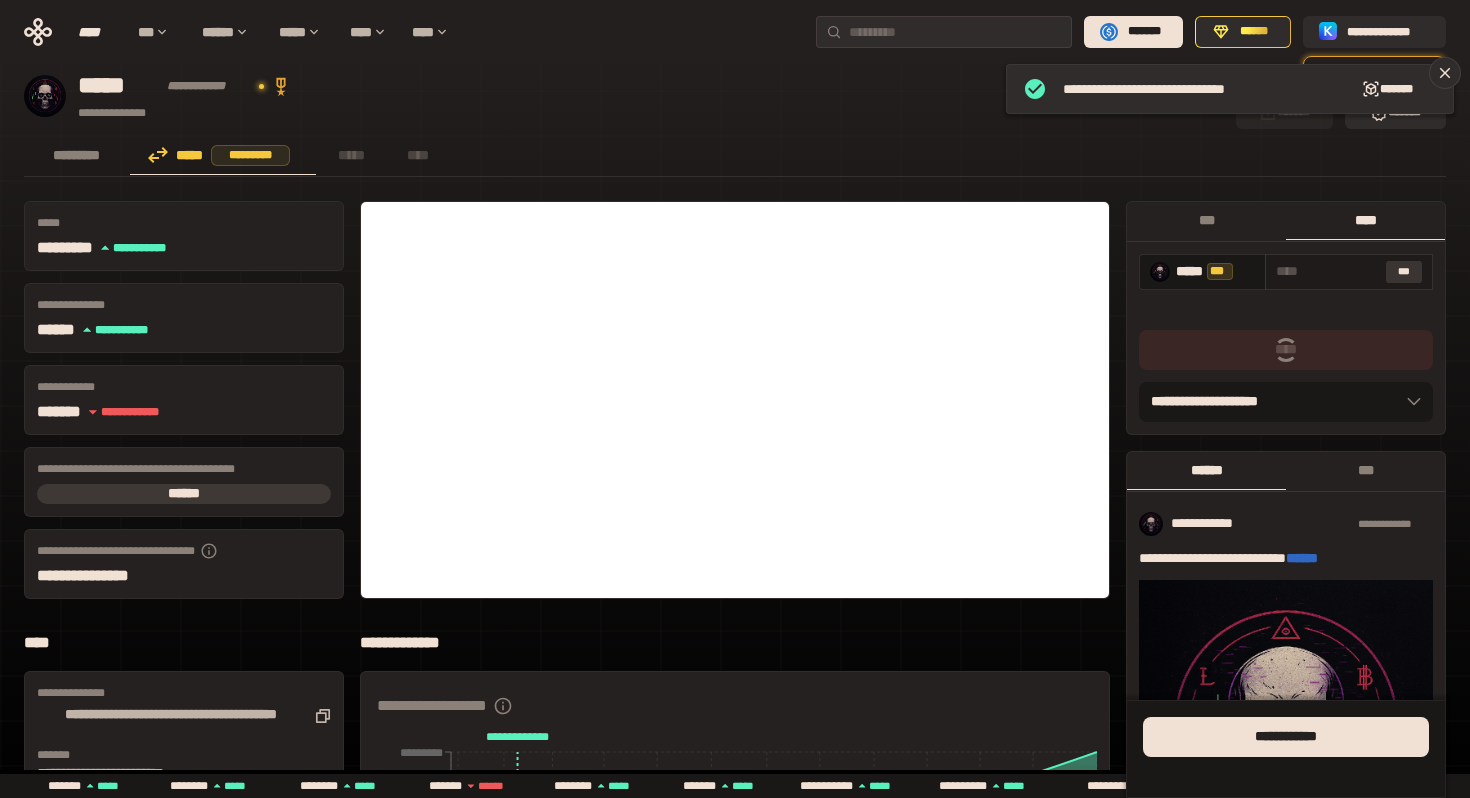 click on "***" at bounding box center [1404, 272] 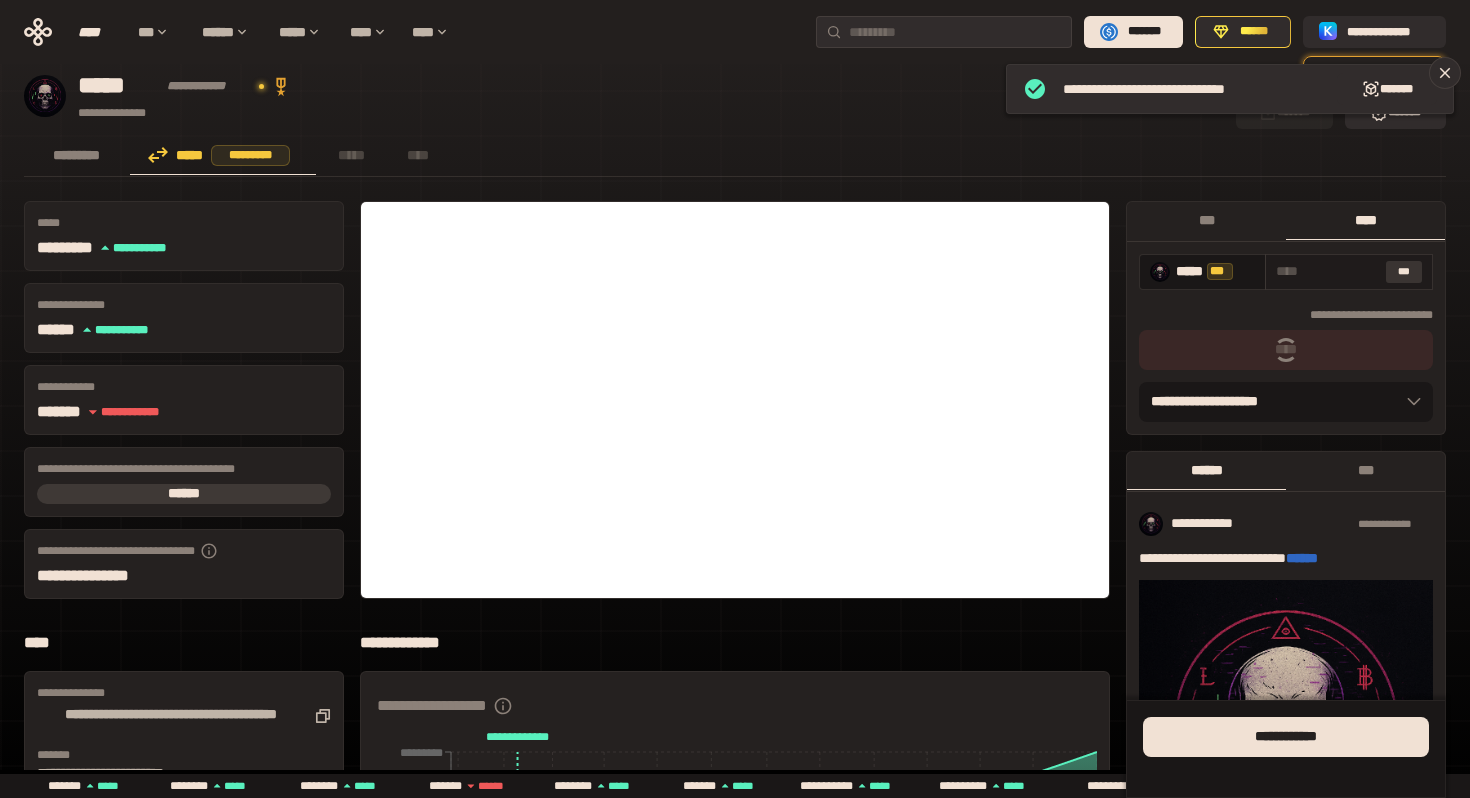 type on "**********" 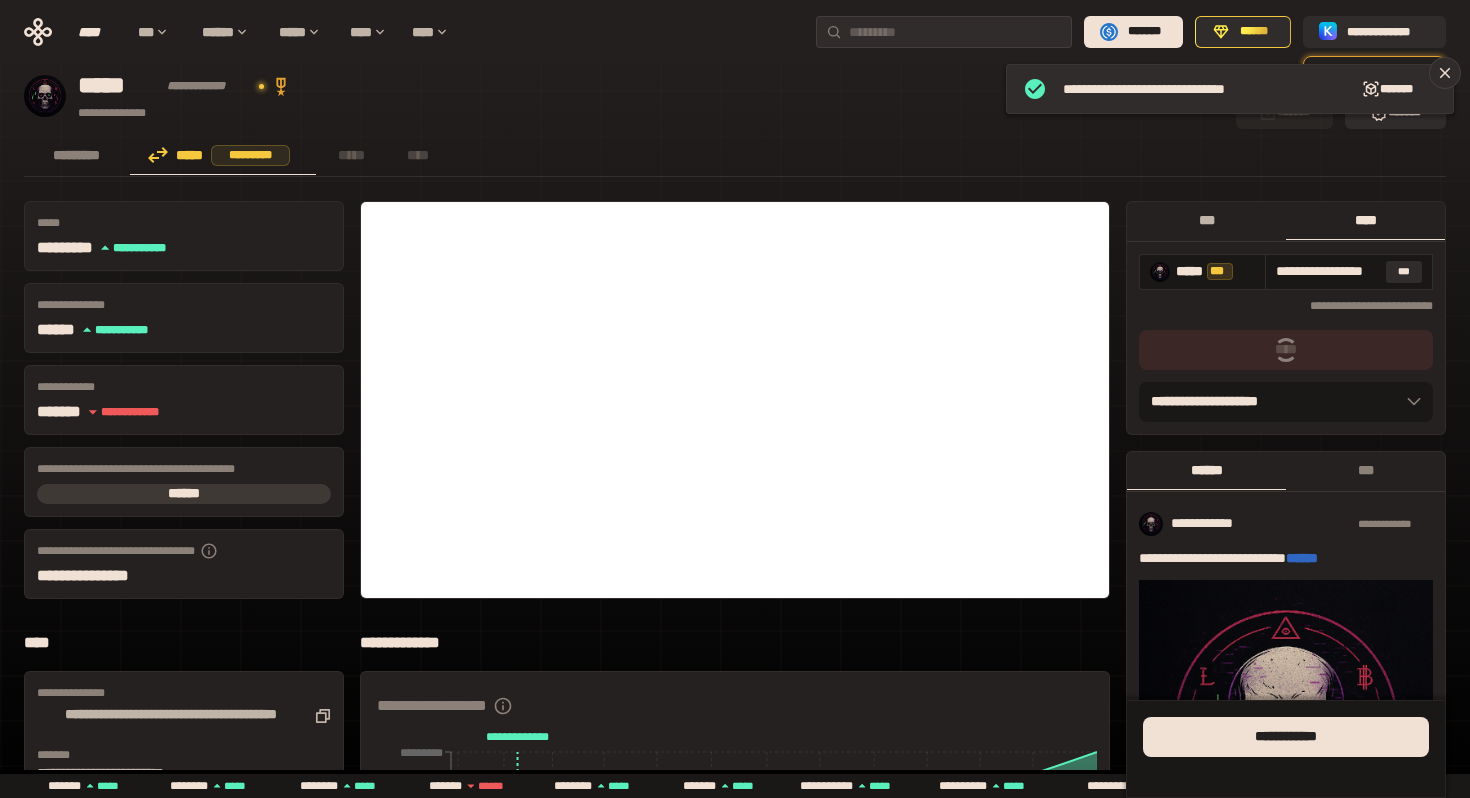 click on "***" at bounding box center (1206, 220) 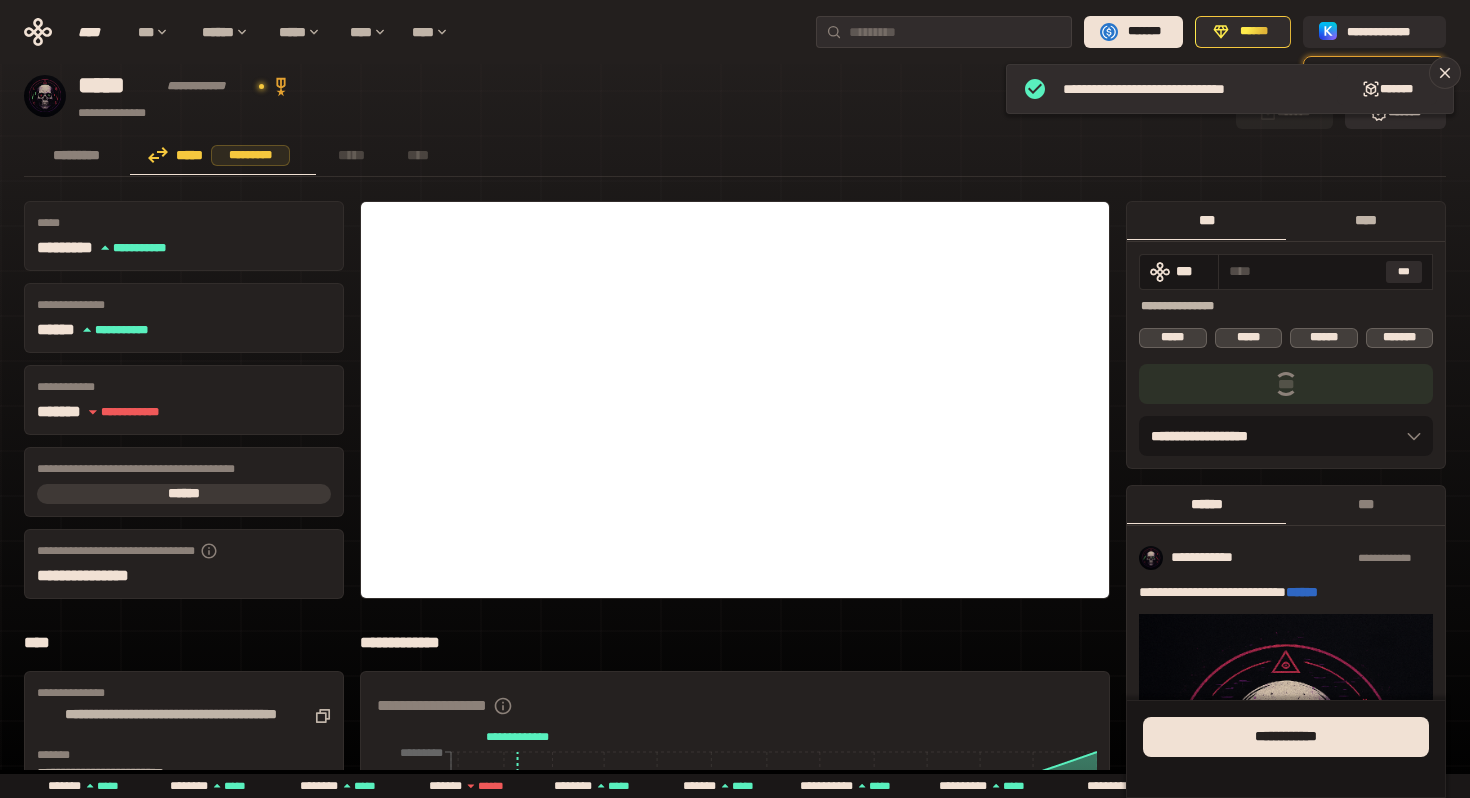 click on "****" at bounding box center [1365, 220] 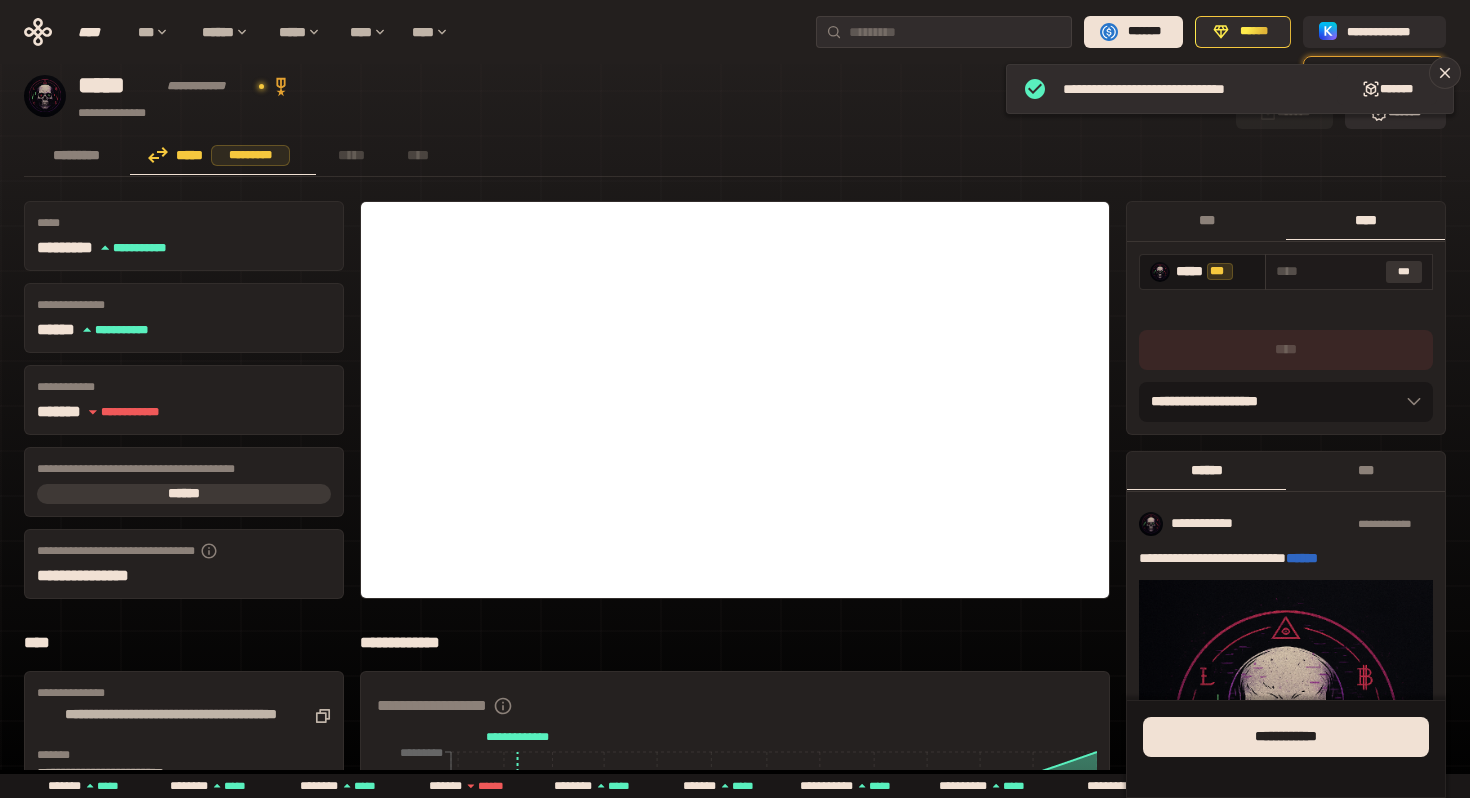 click on "***" at bounding box center (1404, 272) 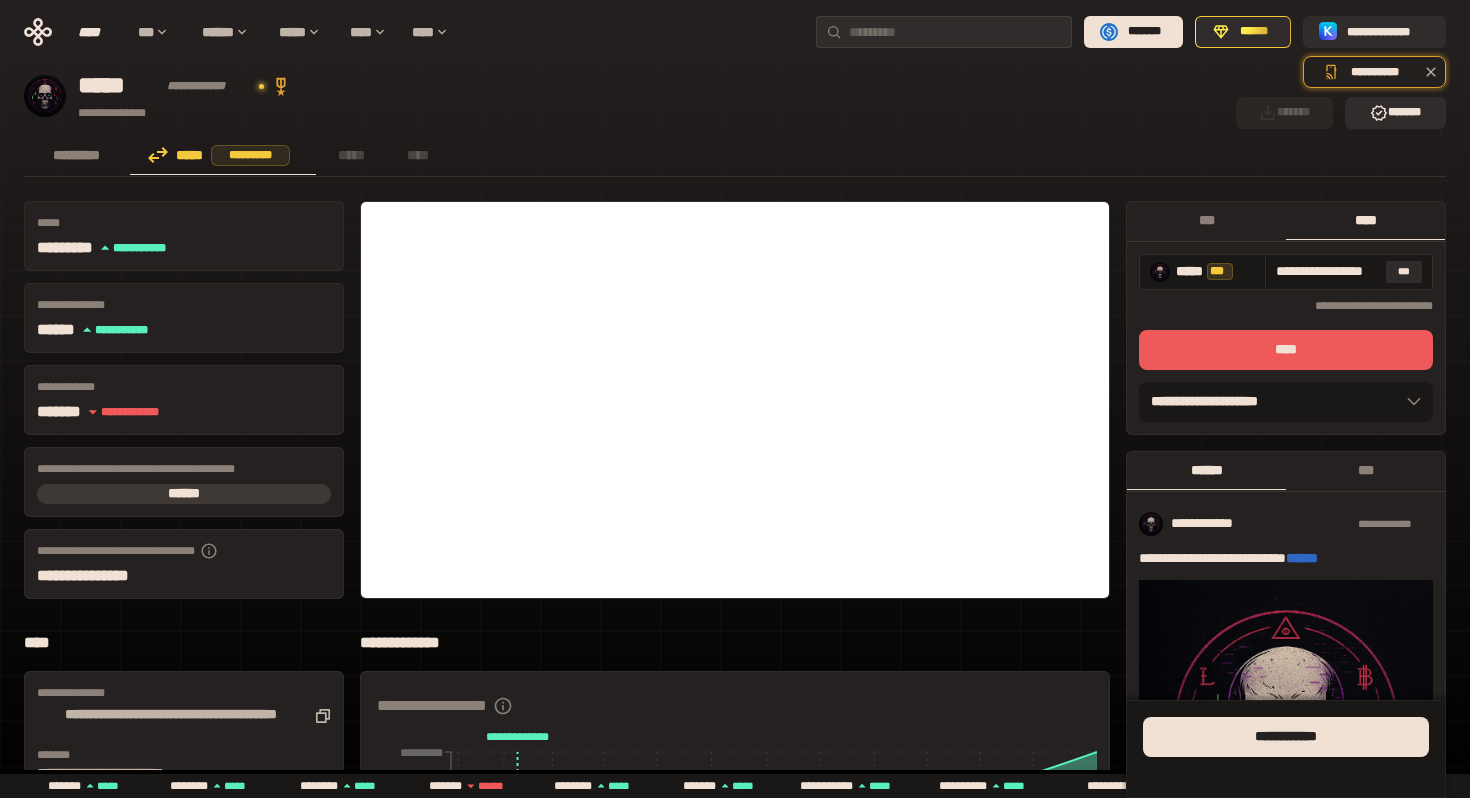click on "****" at bounding box center [1286, 350] 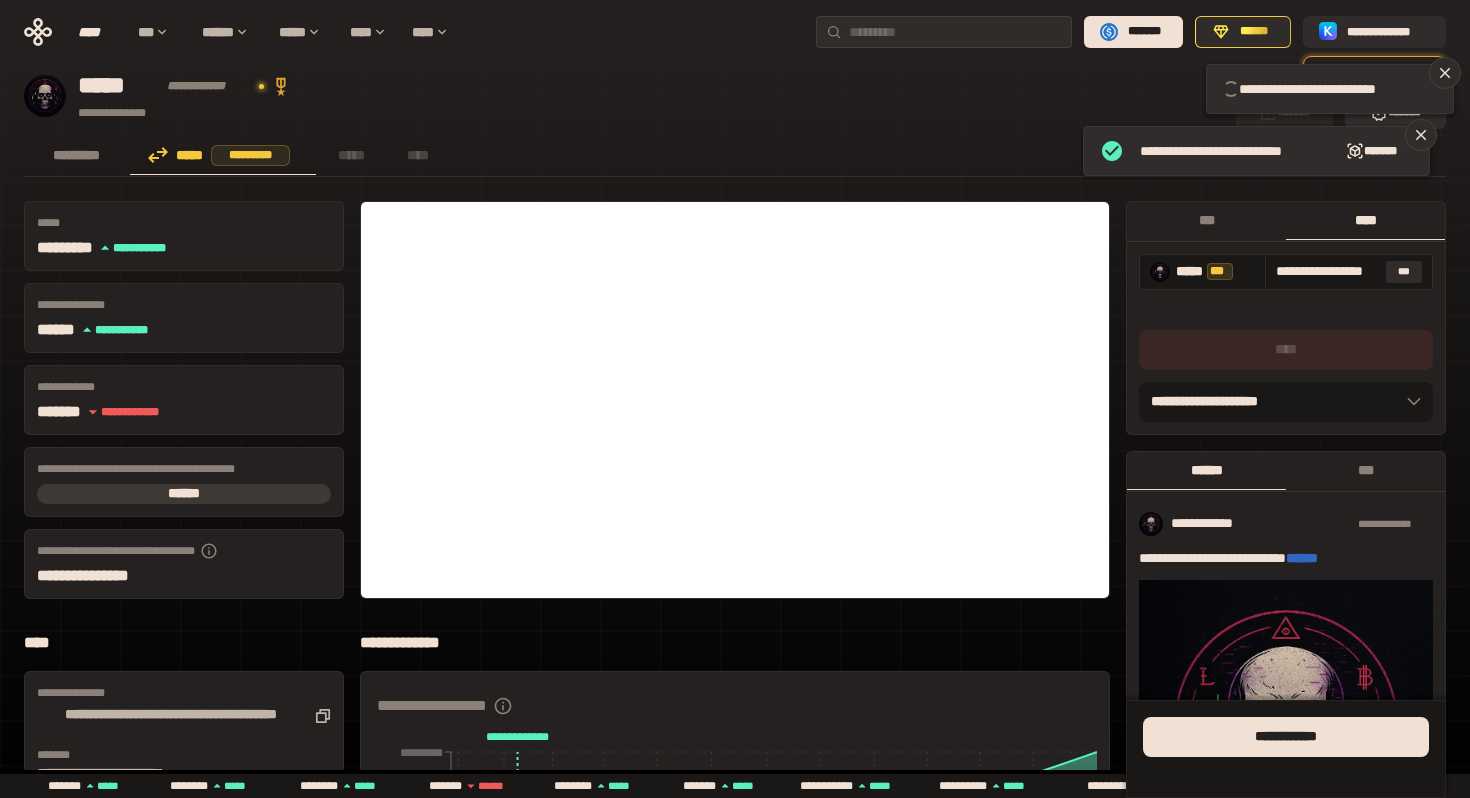 type 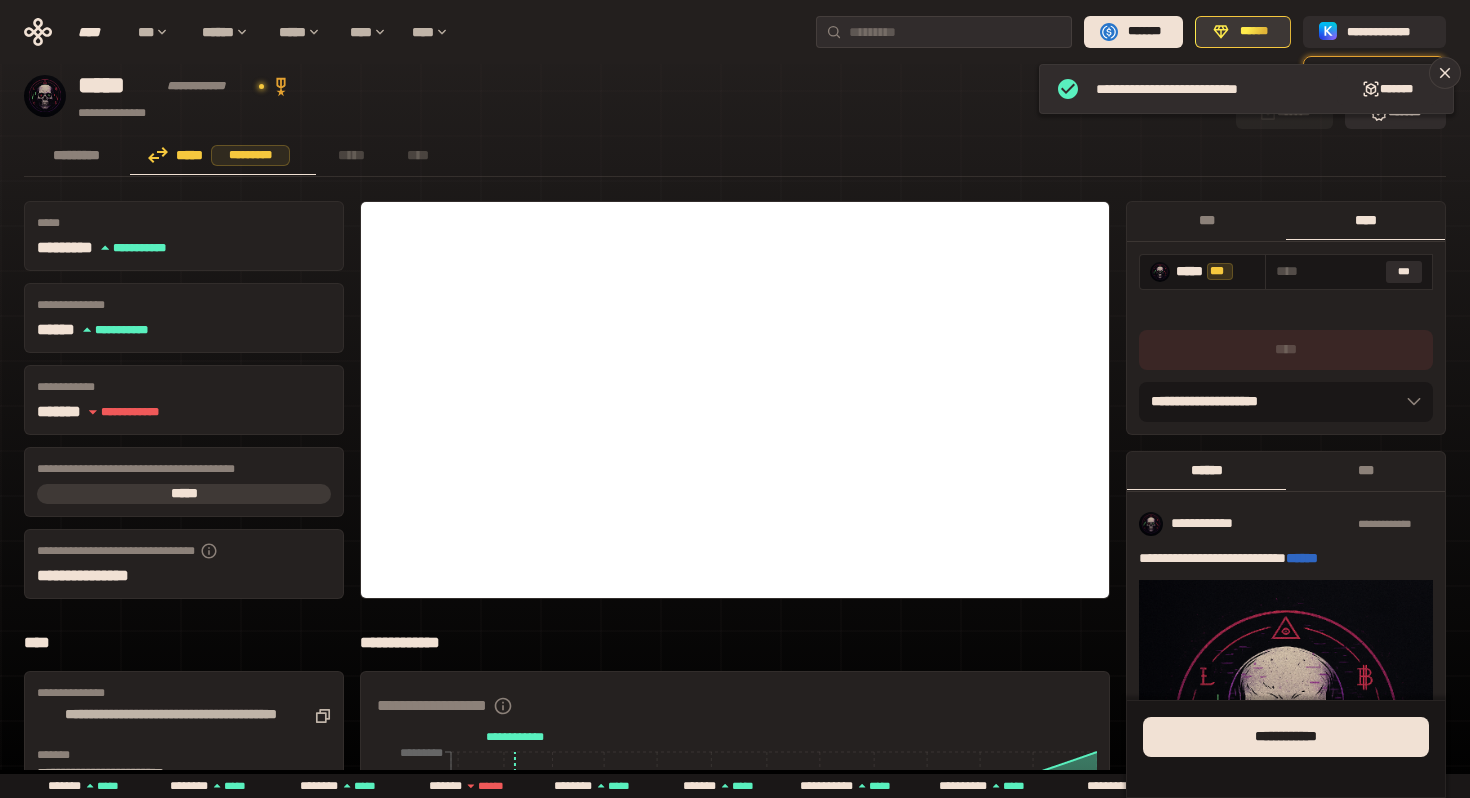 click on "******" at bounding box center [1254, 32] 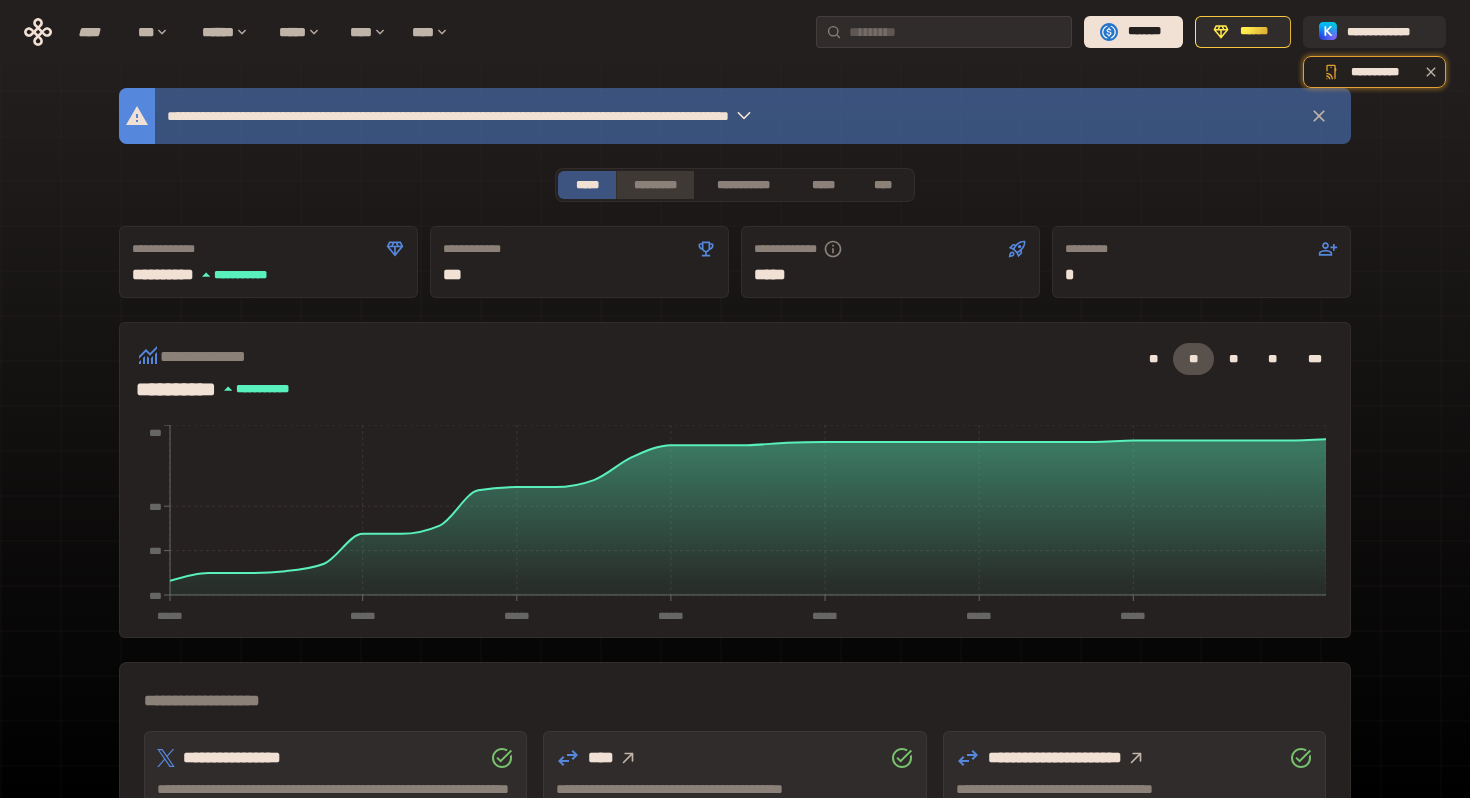 click on "*********" at bounding box center (654, 185) 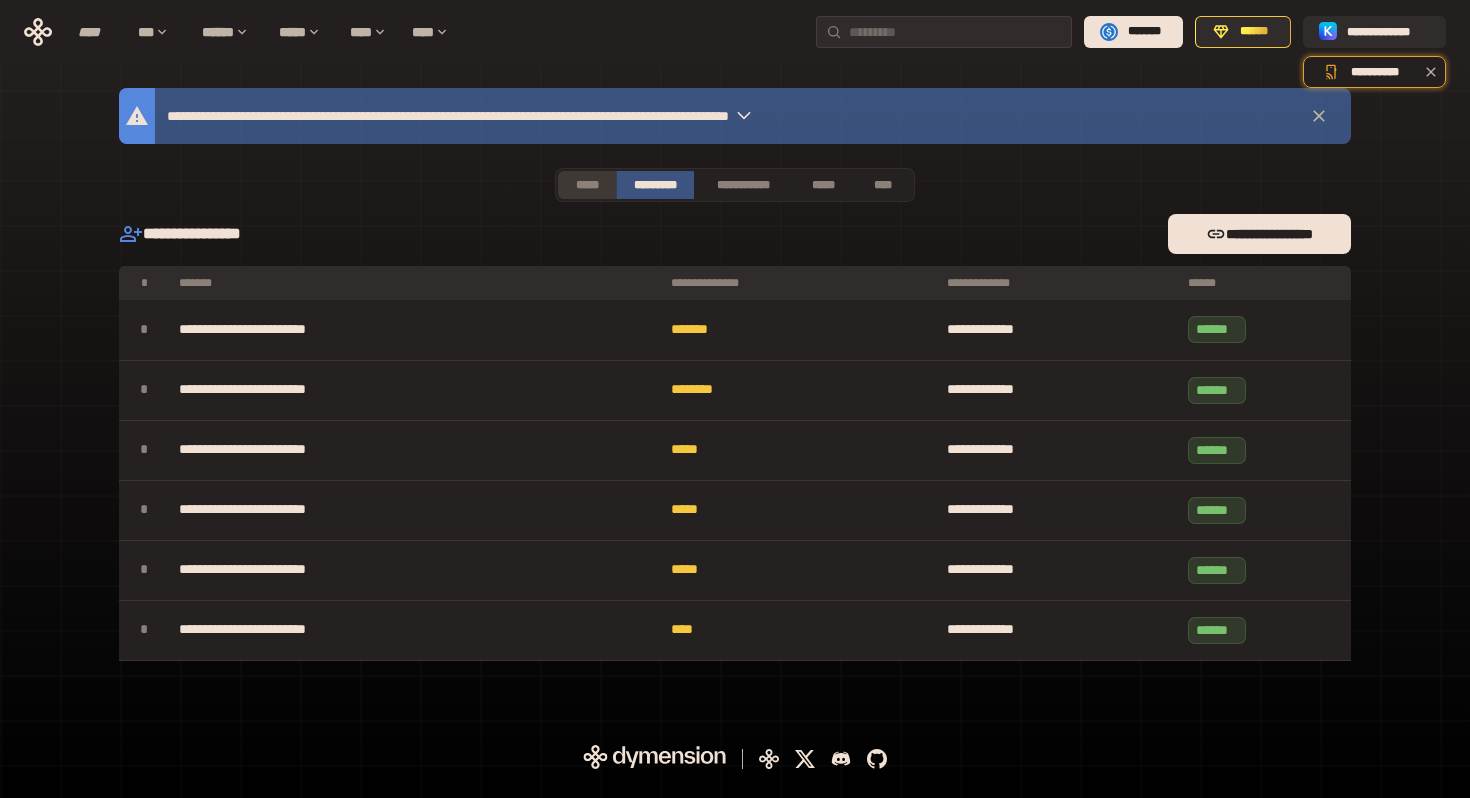 click on "*****" at bounding box center (587, 185) 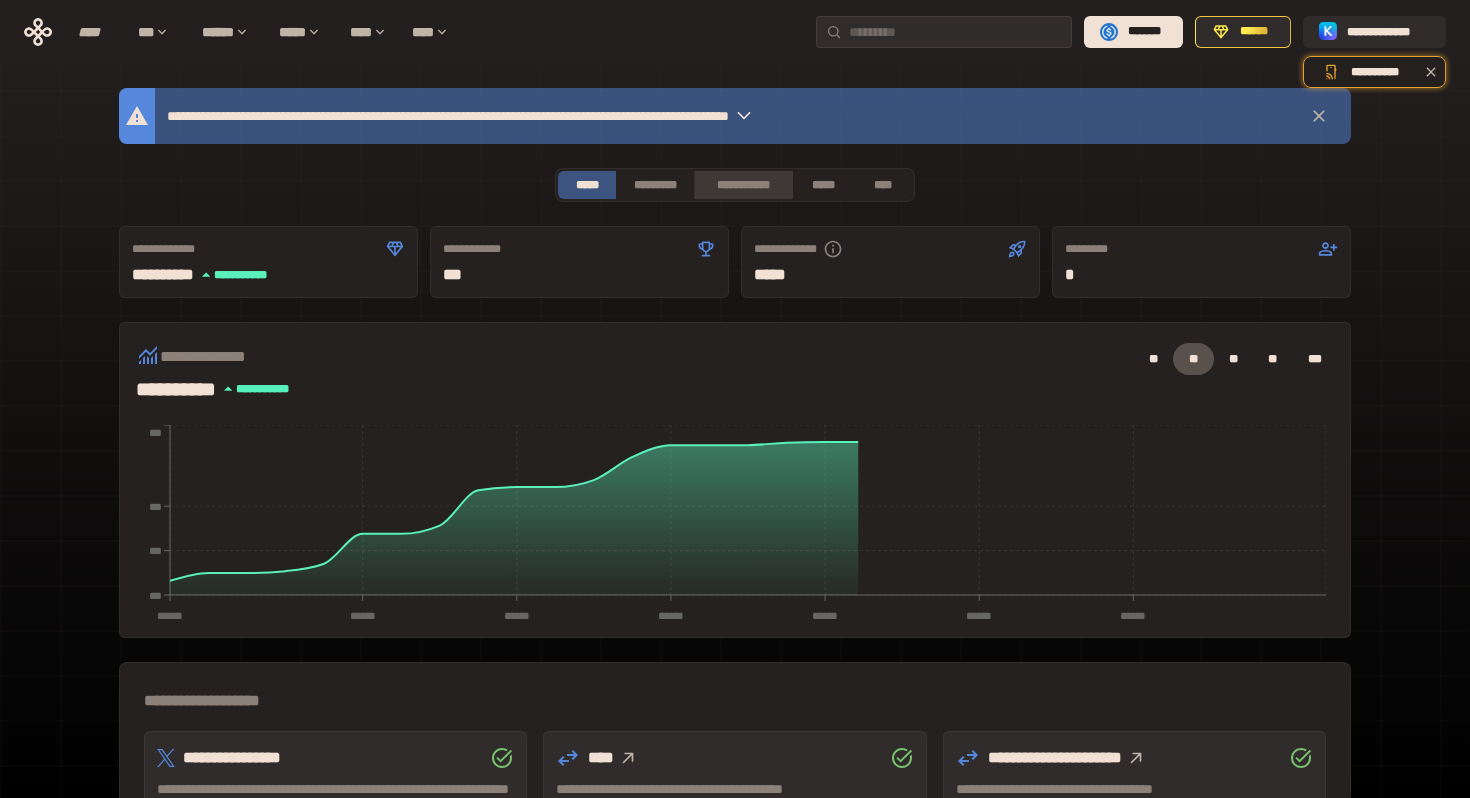 click on "**********" at bounding box center [743, 185] 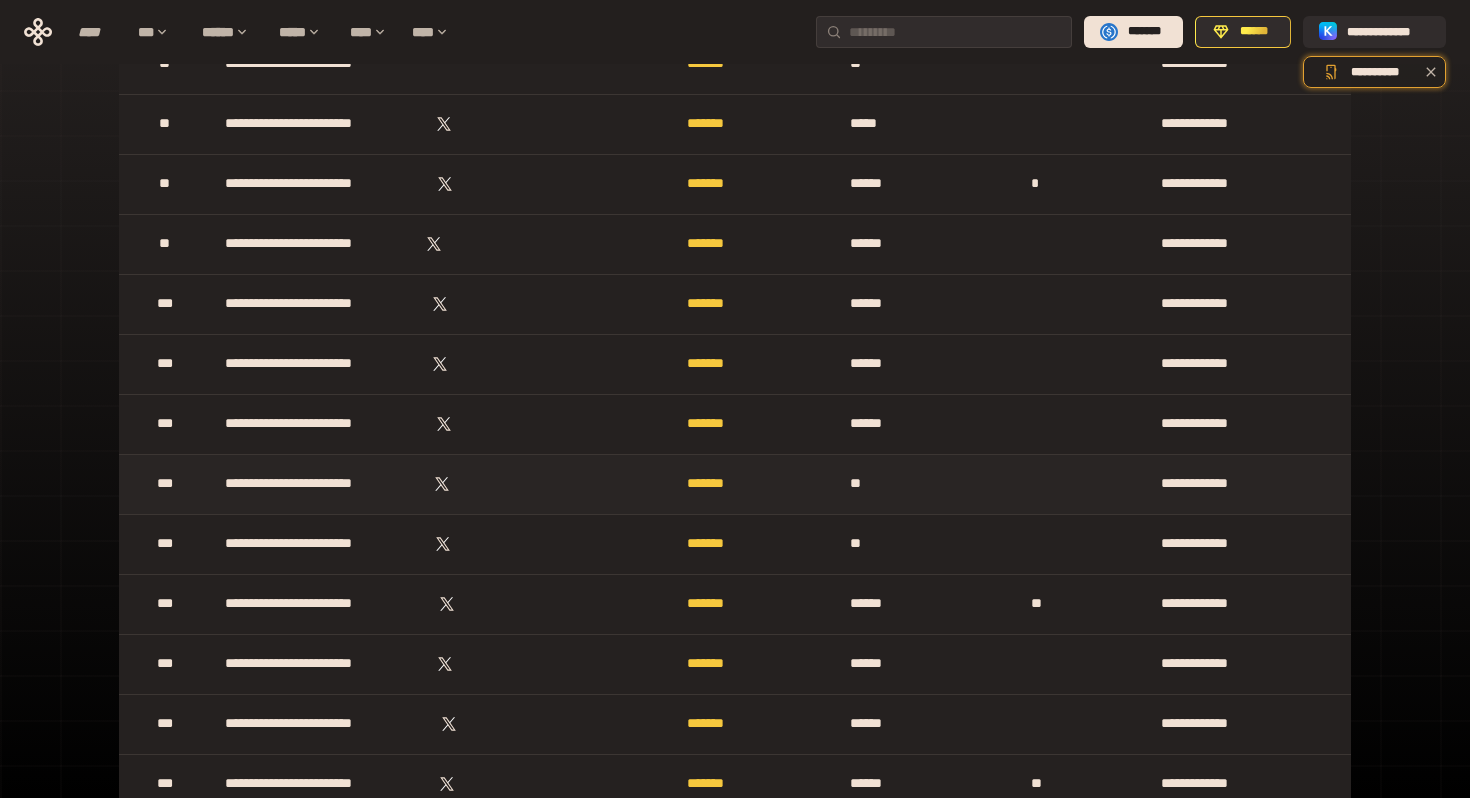 scroll, scrollTop: 0, scrollLeft: 0, axis: both 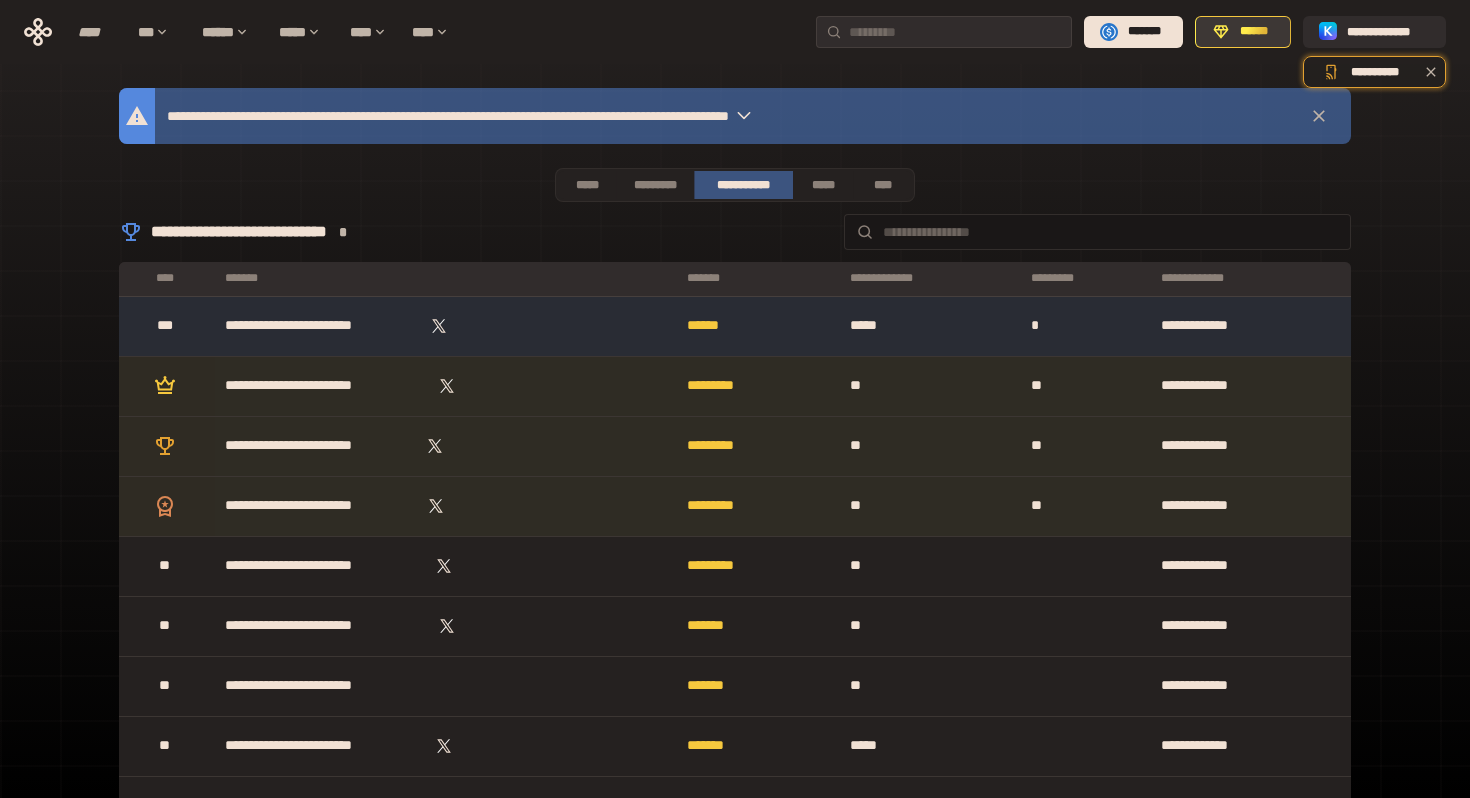 click on "******" at bounding box center [1243, 32] 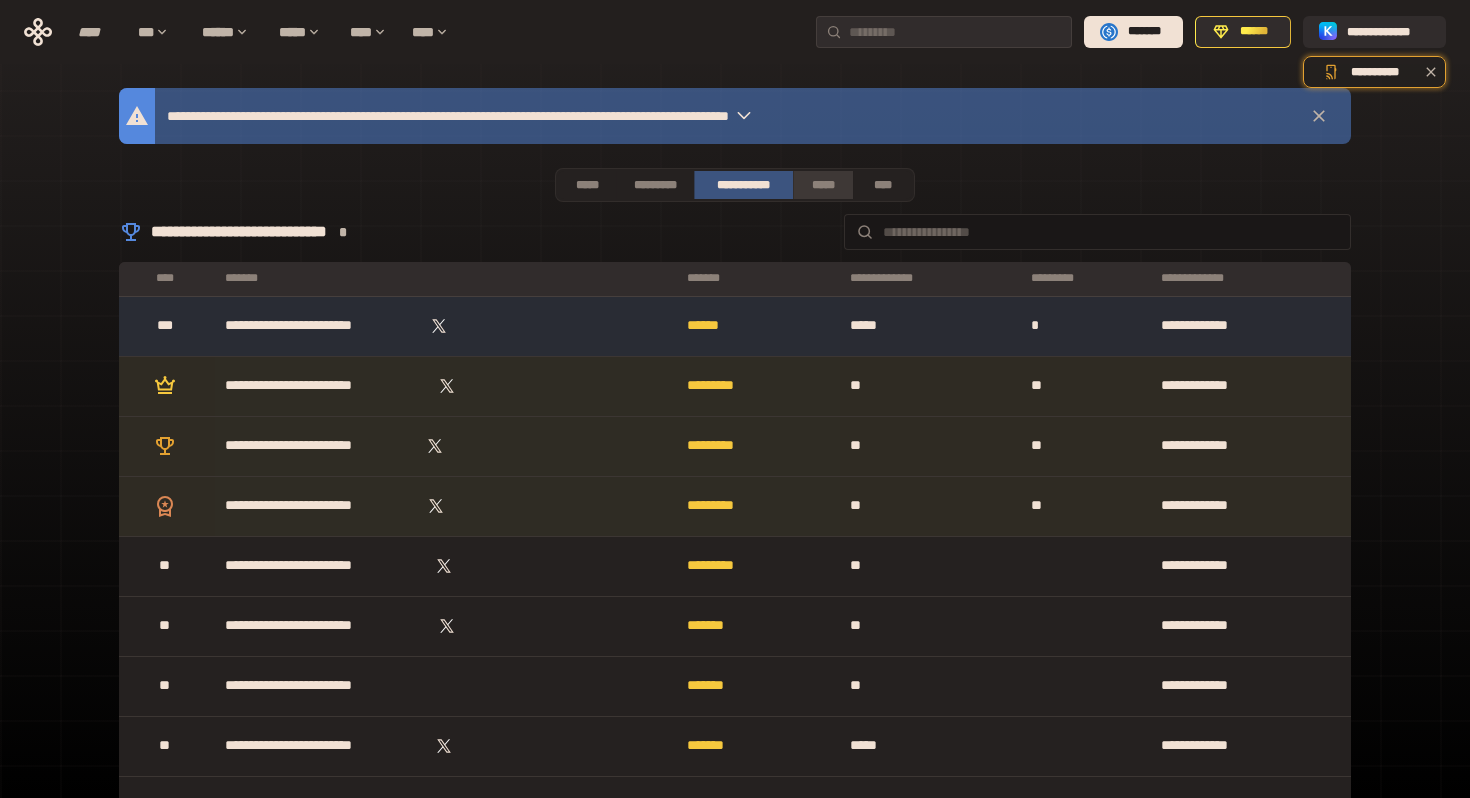 click on "*****" at bounding box center [822, 185] 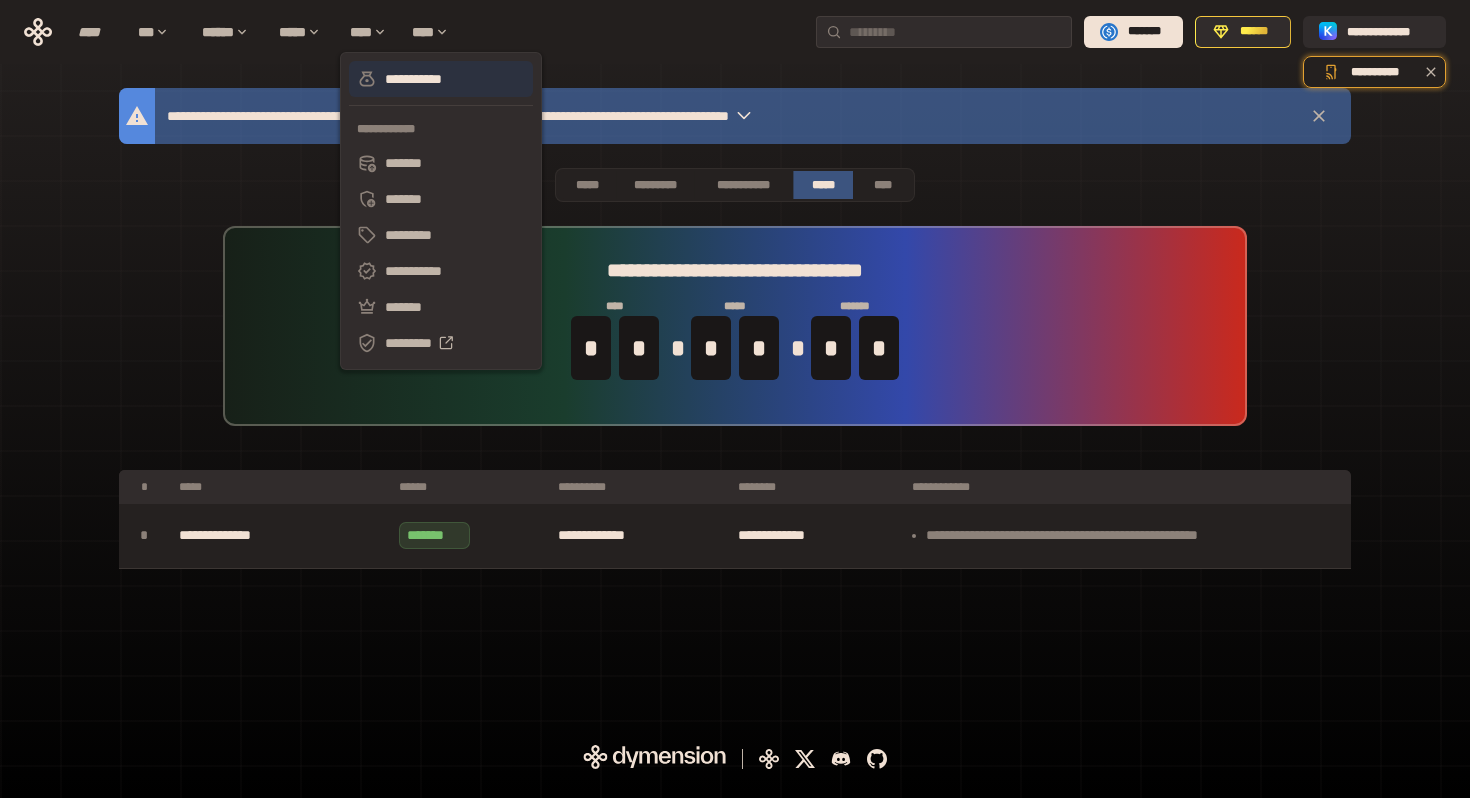 click on "**********" at bounding box center (441, 79) 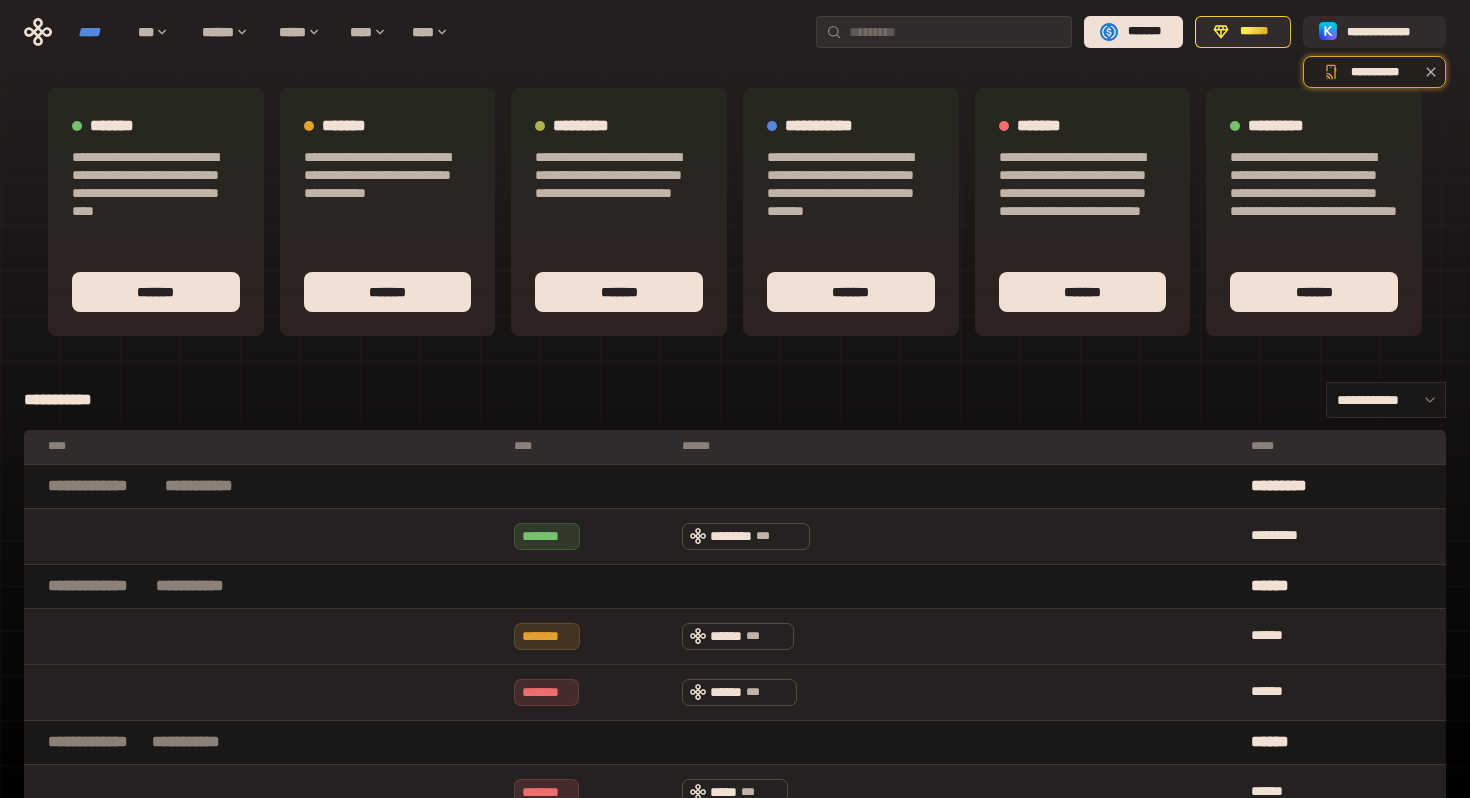 click on "****" at bounding box center (98, 32) 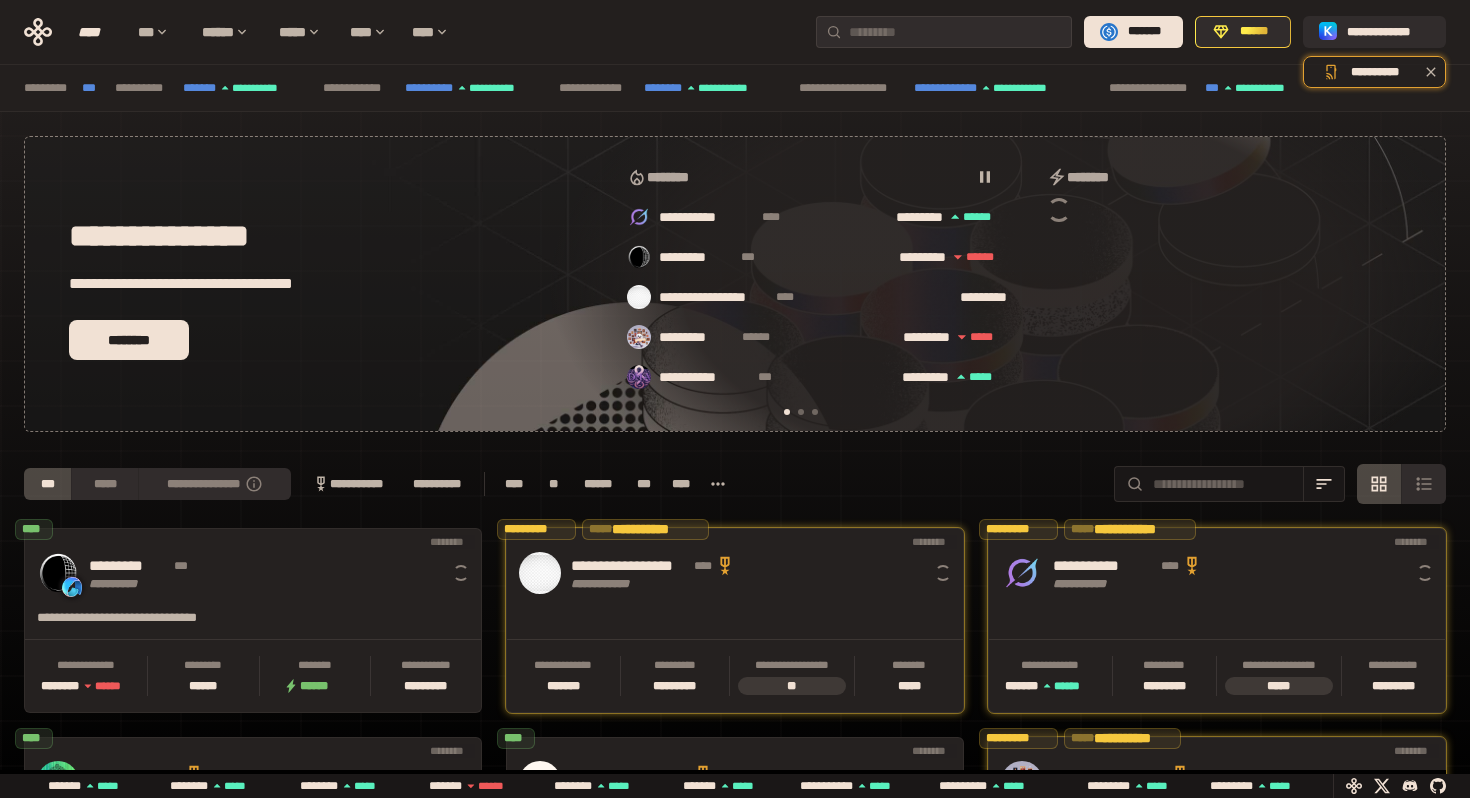 scroll, scrollTop: 0, scrollLeft: 16, axis: horizontal 